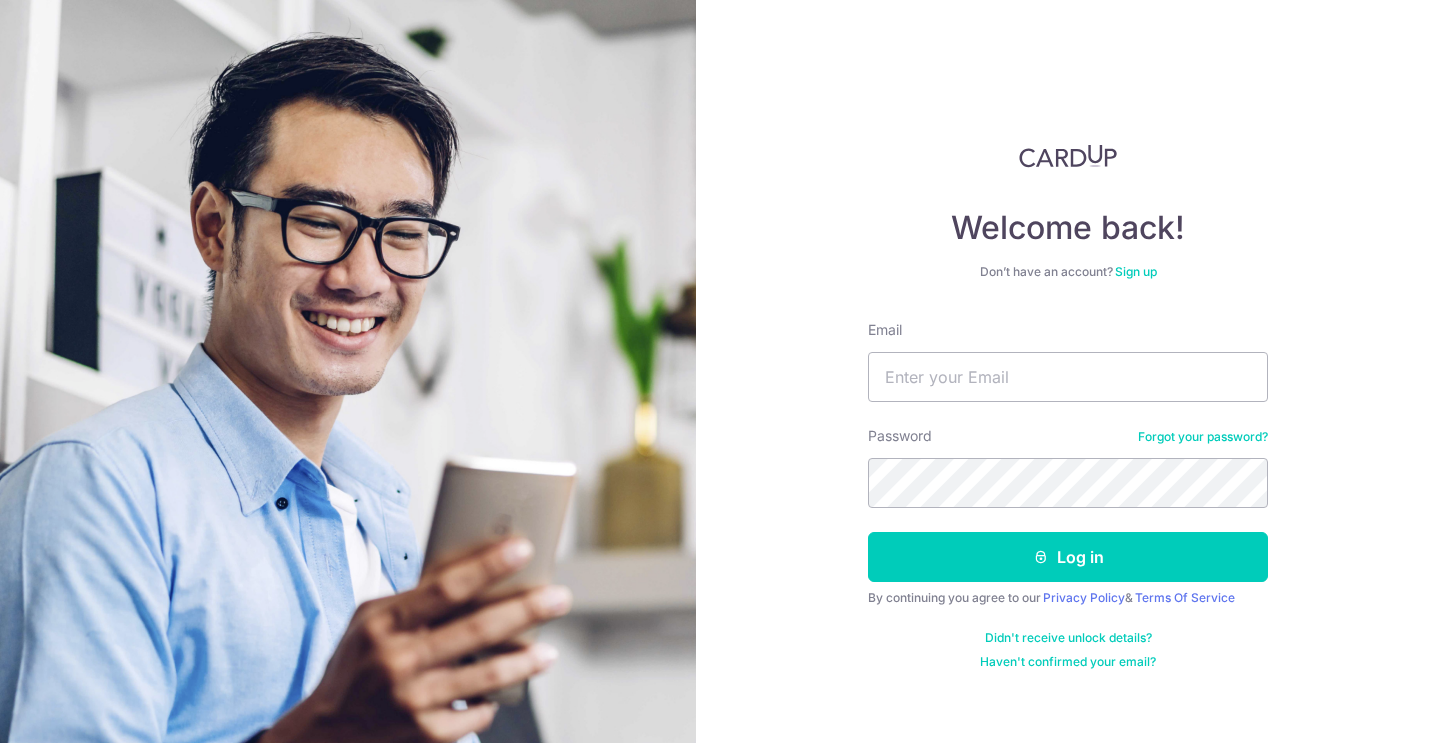 scroll, scrollTop: 0, scrollLeft: 0, axis: both 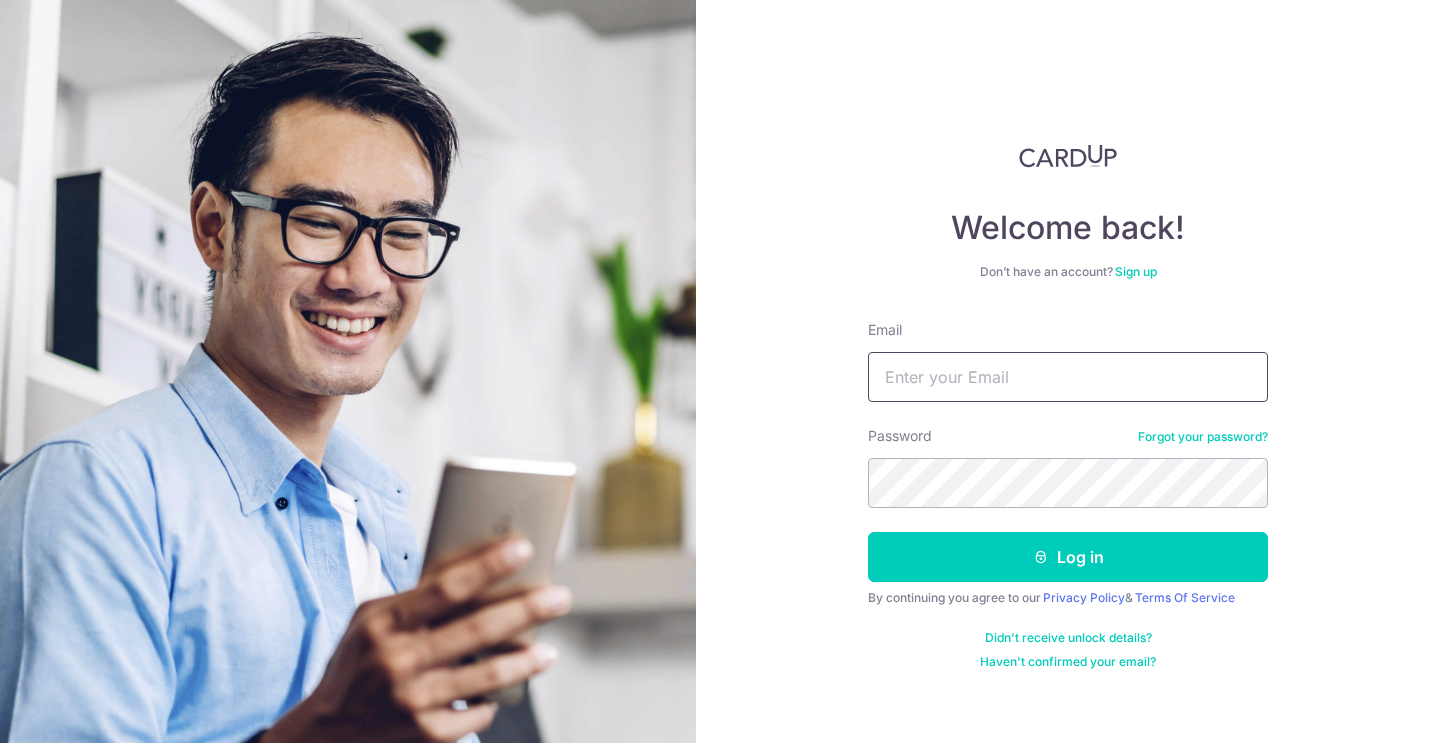 type on "ck2718@yahoo.com.sg" 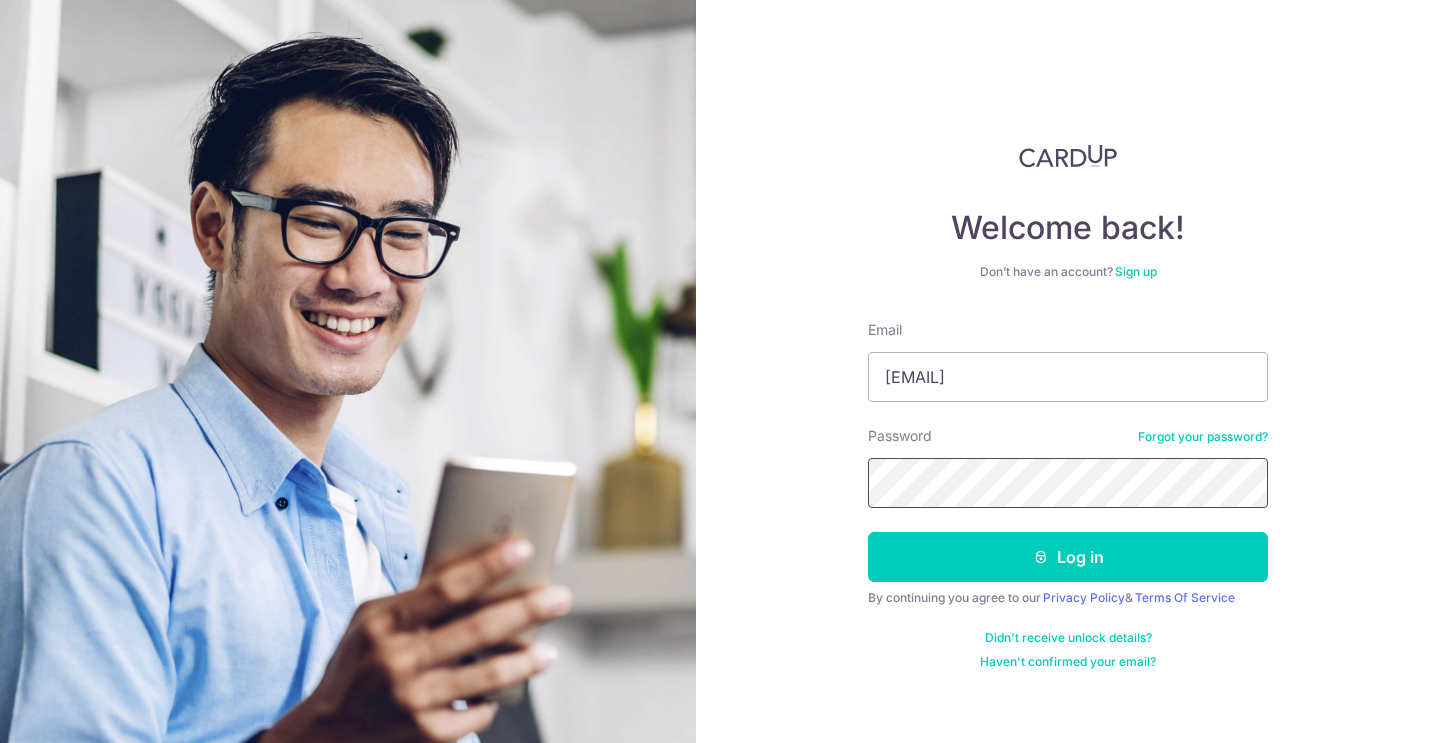 click on "Log in" at bounding box center [1068, 557] 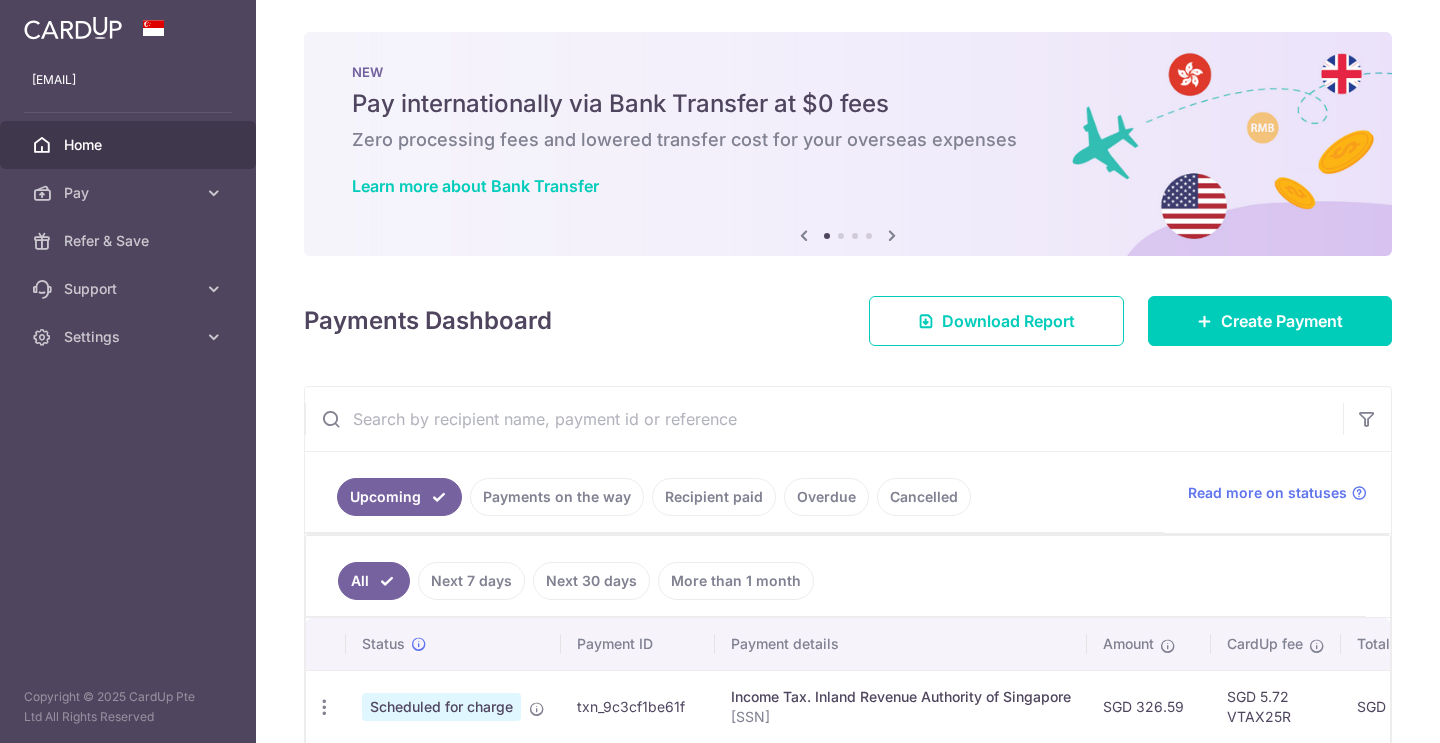 scroll, scrollTop: 0, scrollLeft: 0, axis: both 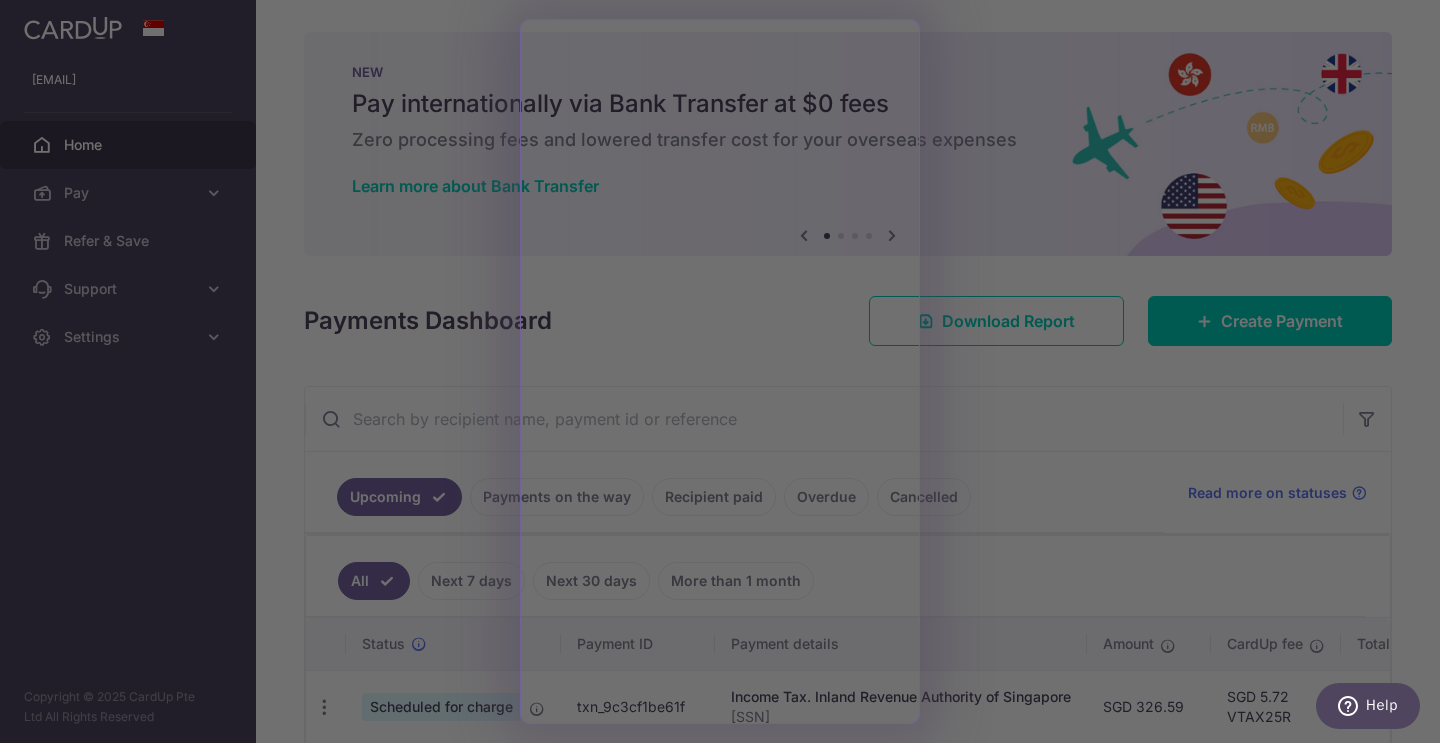 click at bounding box center [727, 375] 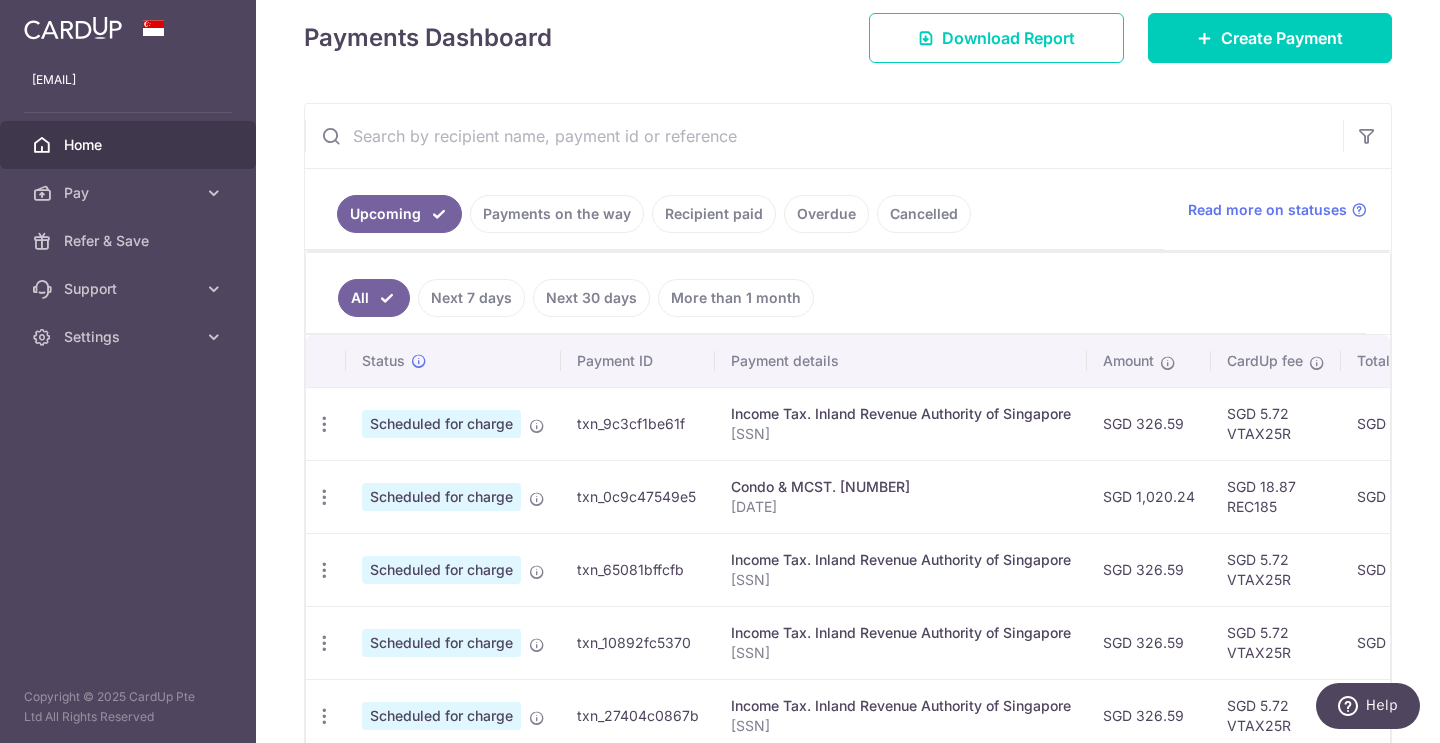 scroll, scrollTop: 284, scrollLeft: 0, axis: vertical 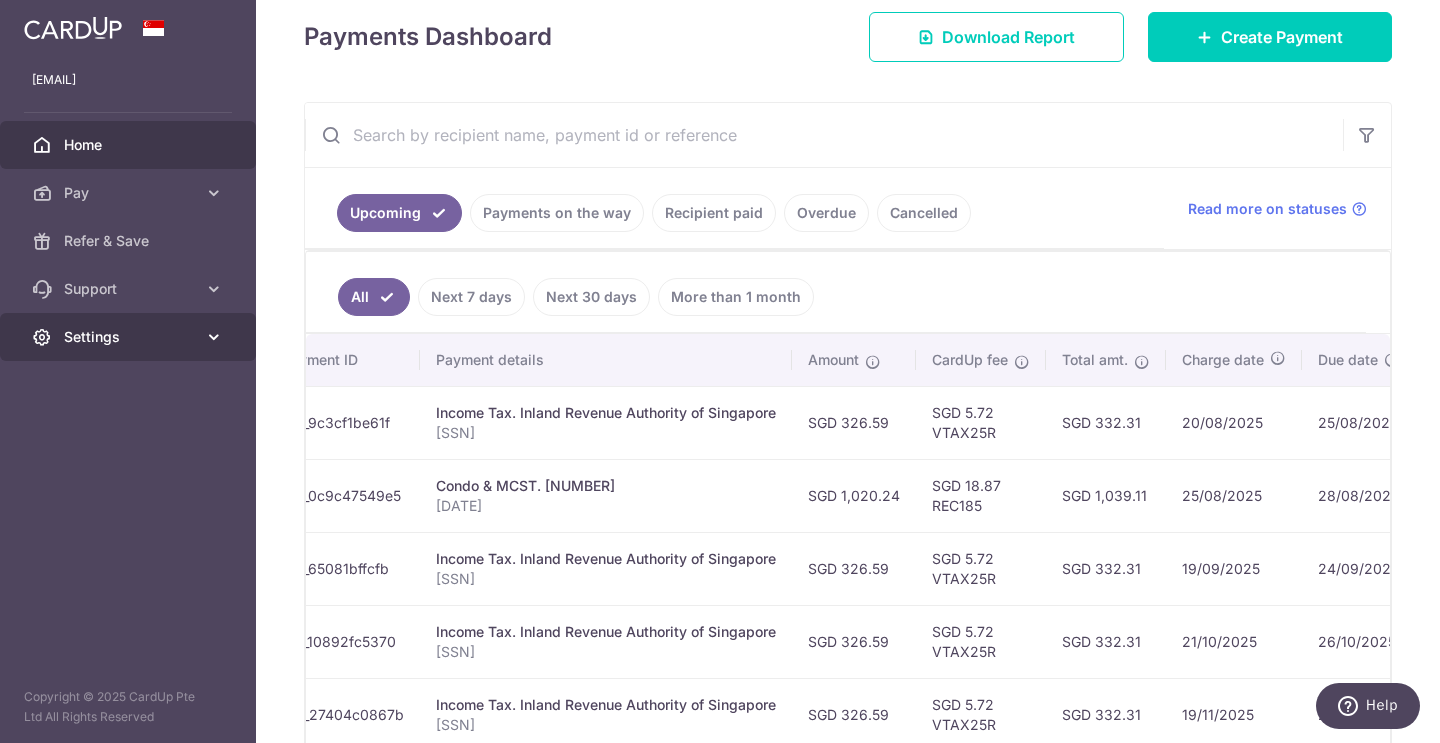 click at bounding box center [214, 337] 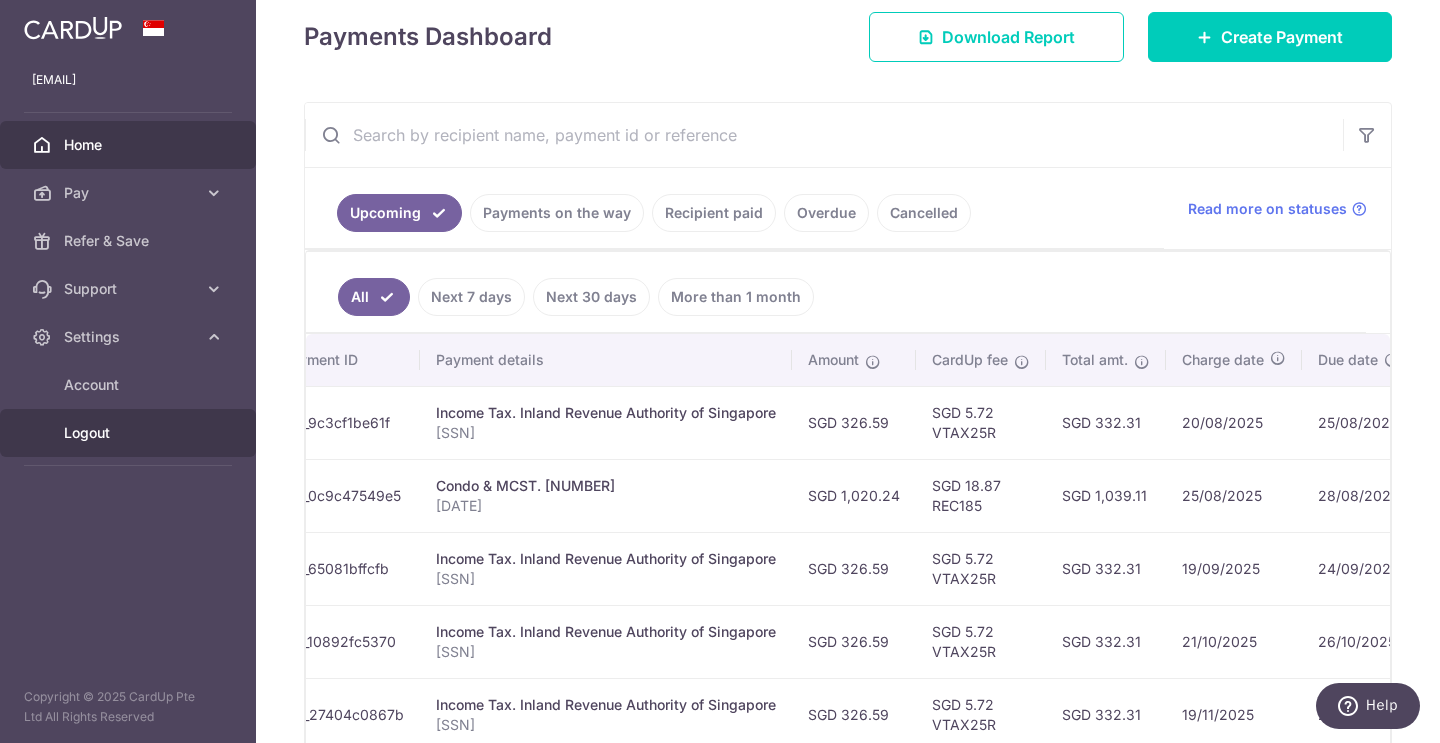 click on "Logout" at bounding box center (130, 433) 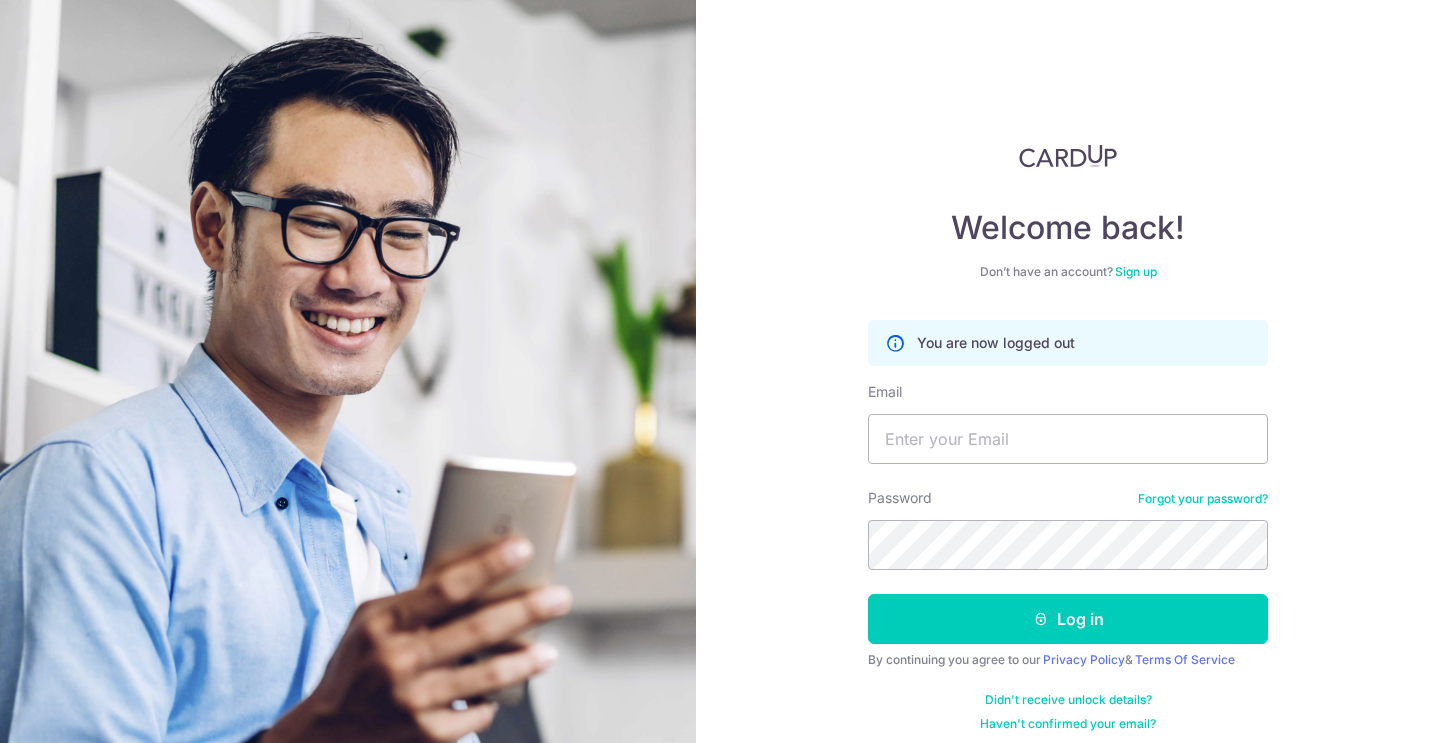scroll, scrollTop: 0, scrollLeft: 0, axis: both 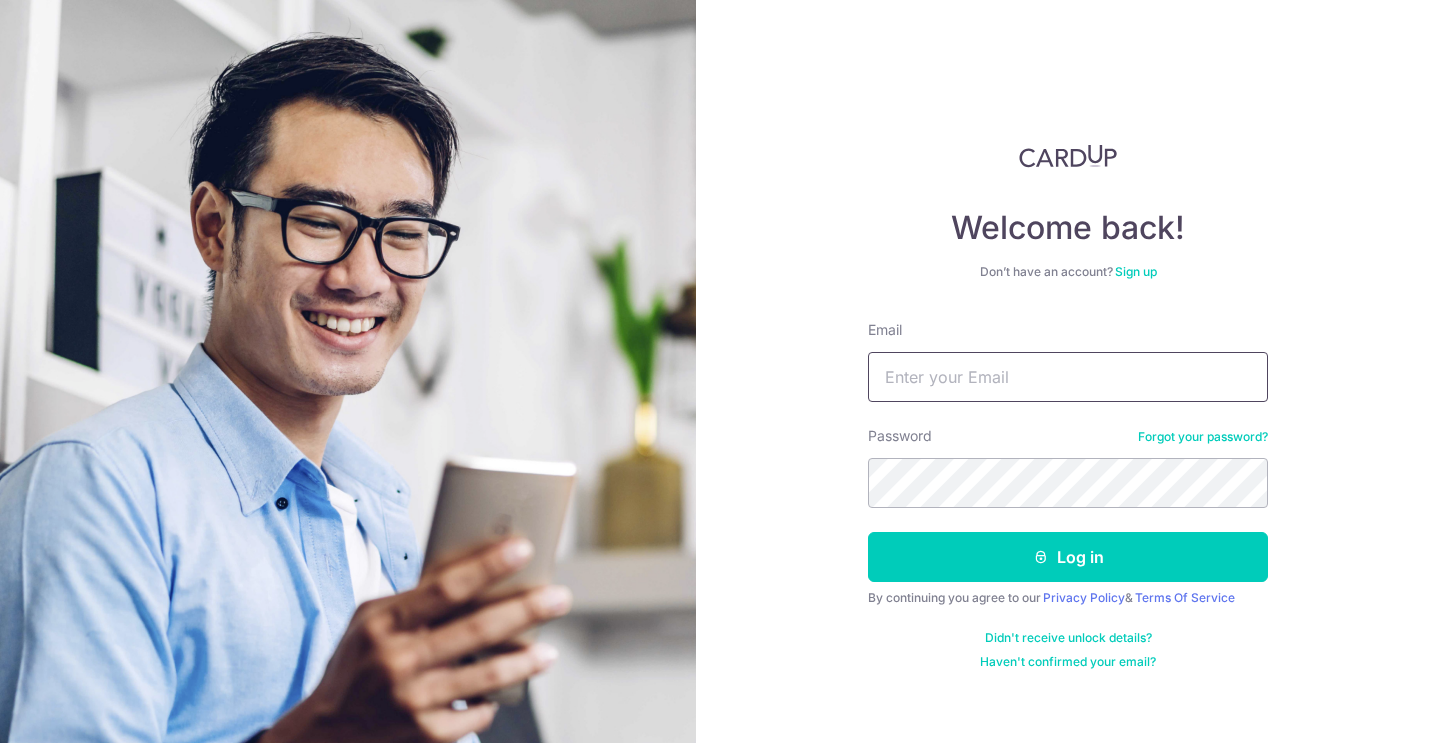 type on "[EMAIL]" 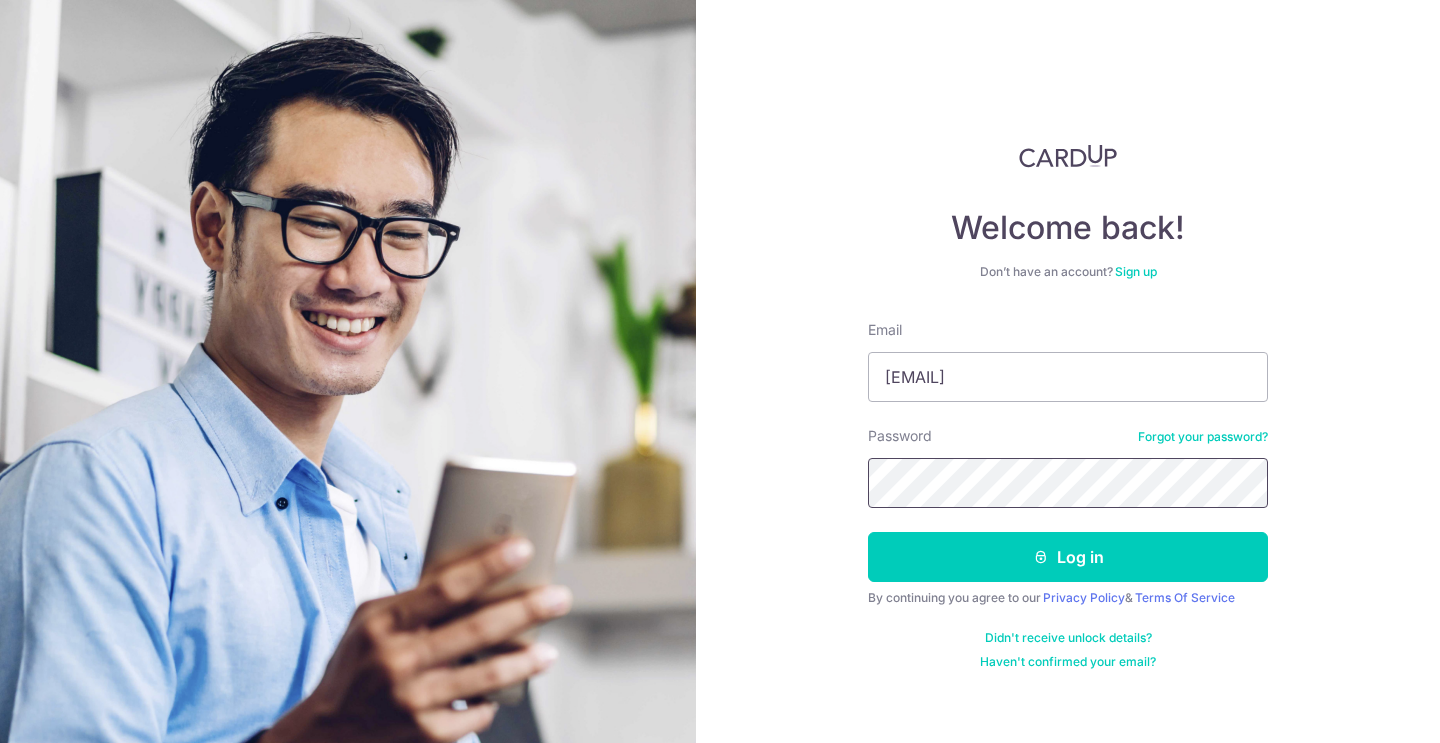 click on "Log in" at bounding box center (1068, 557) 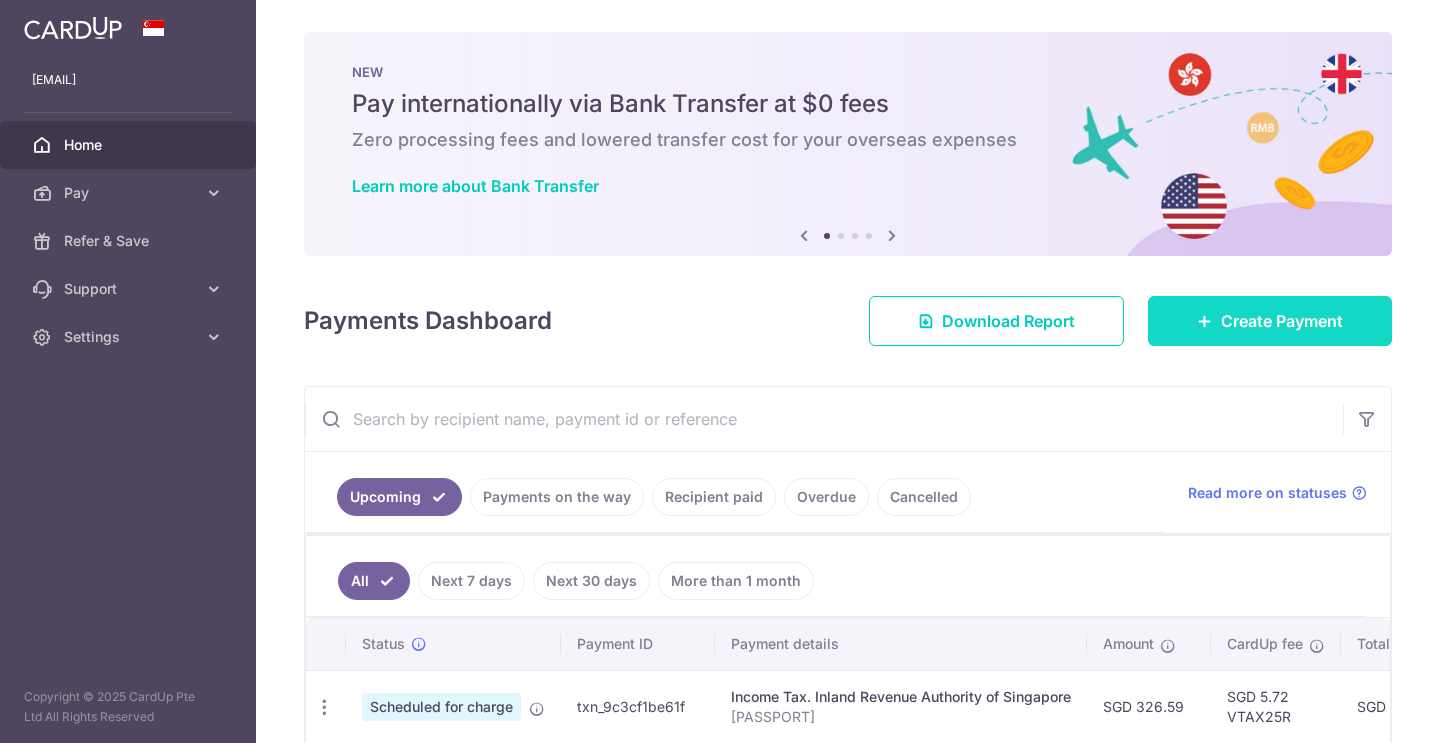 scroll, scrollTop: 0, scrollLeft: 0, axis: both 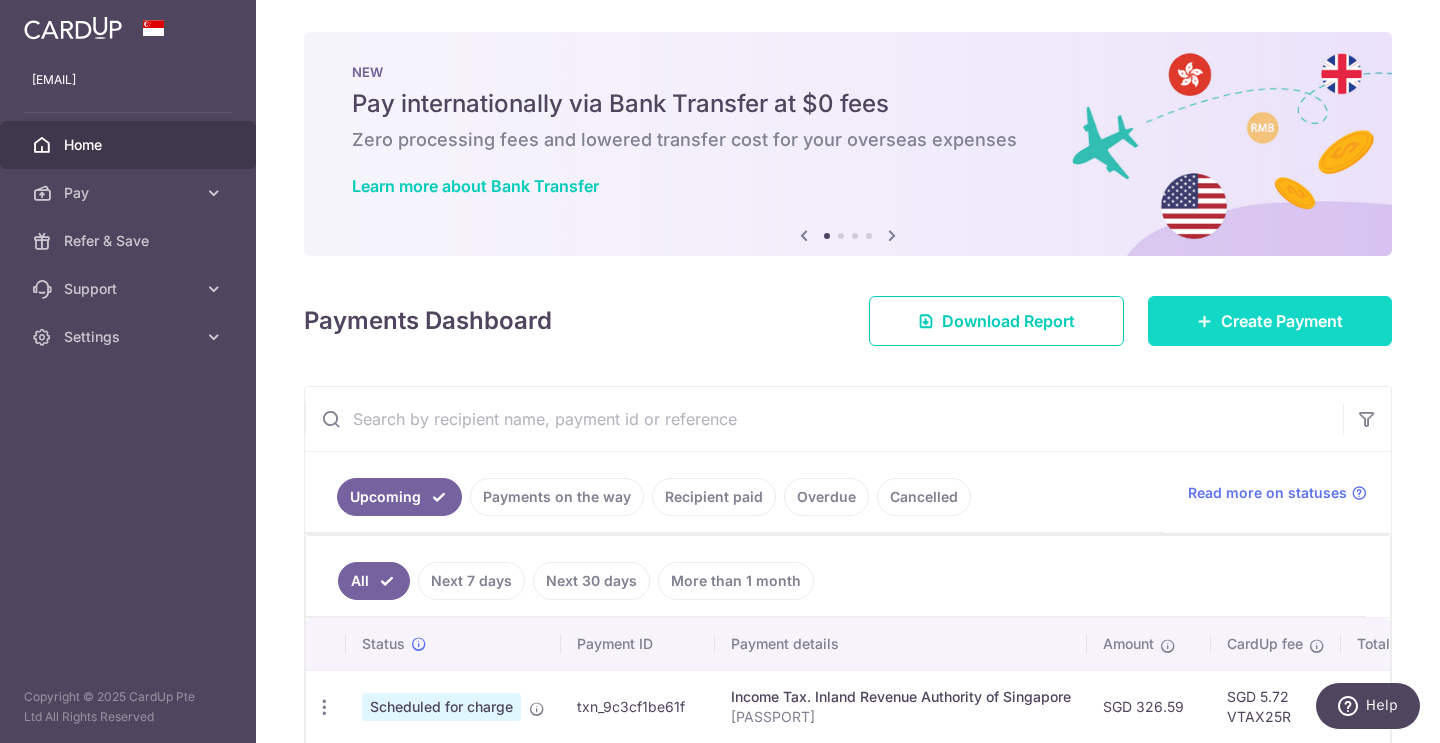 click on "Create Payment" at bounding box center [1282, 321] 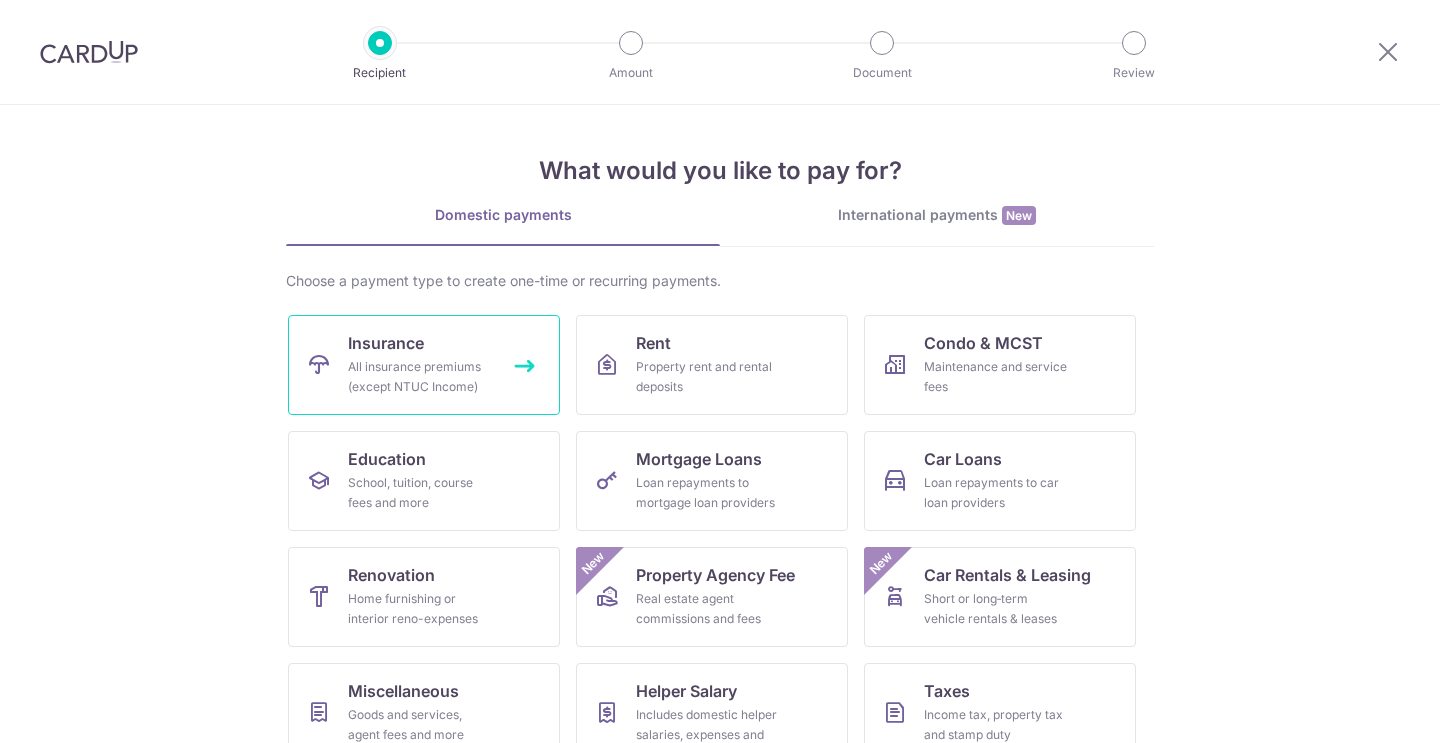 scroll, scrollTop: 0, scrollLeft: 0, axis: both 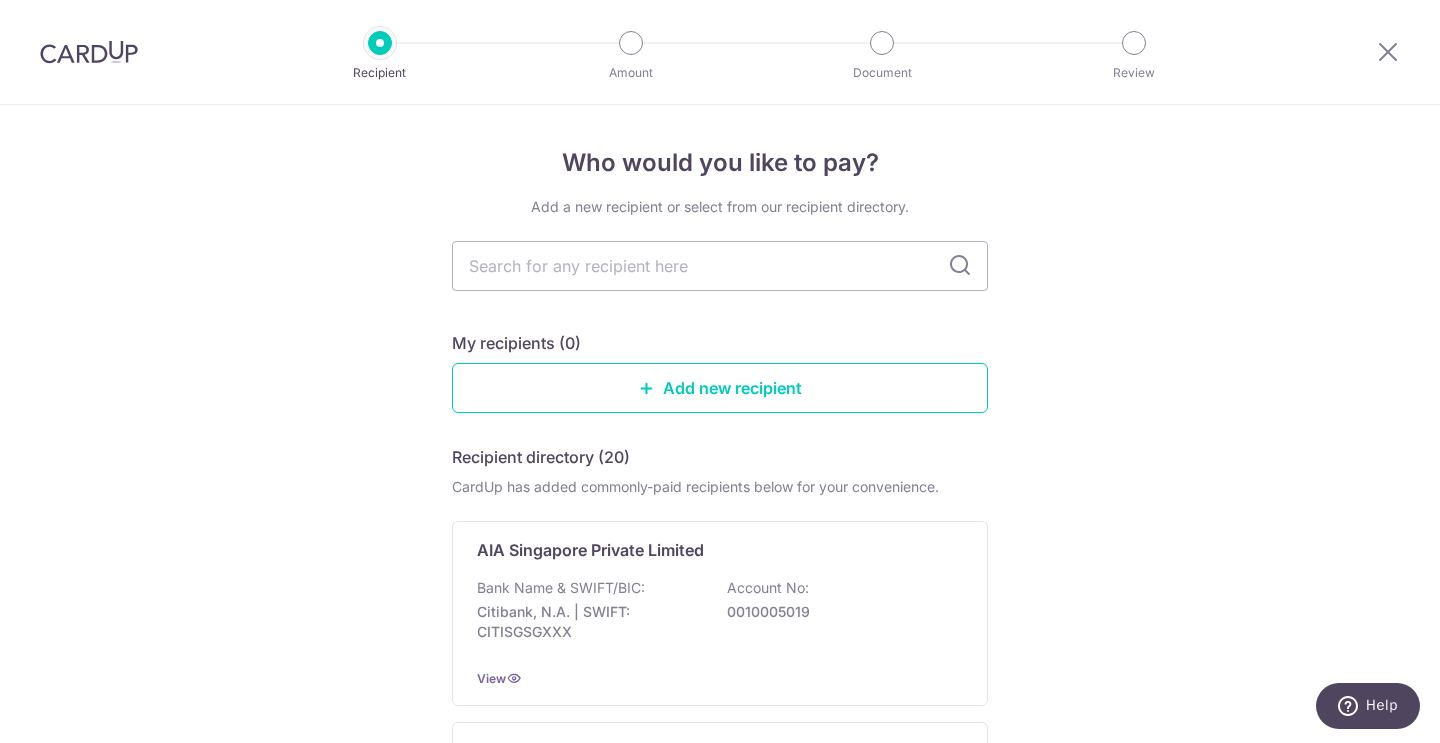 click at bounding box center [960, 266] 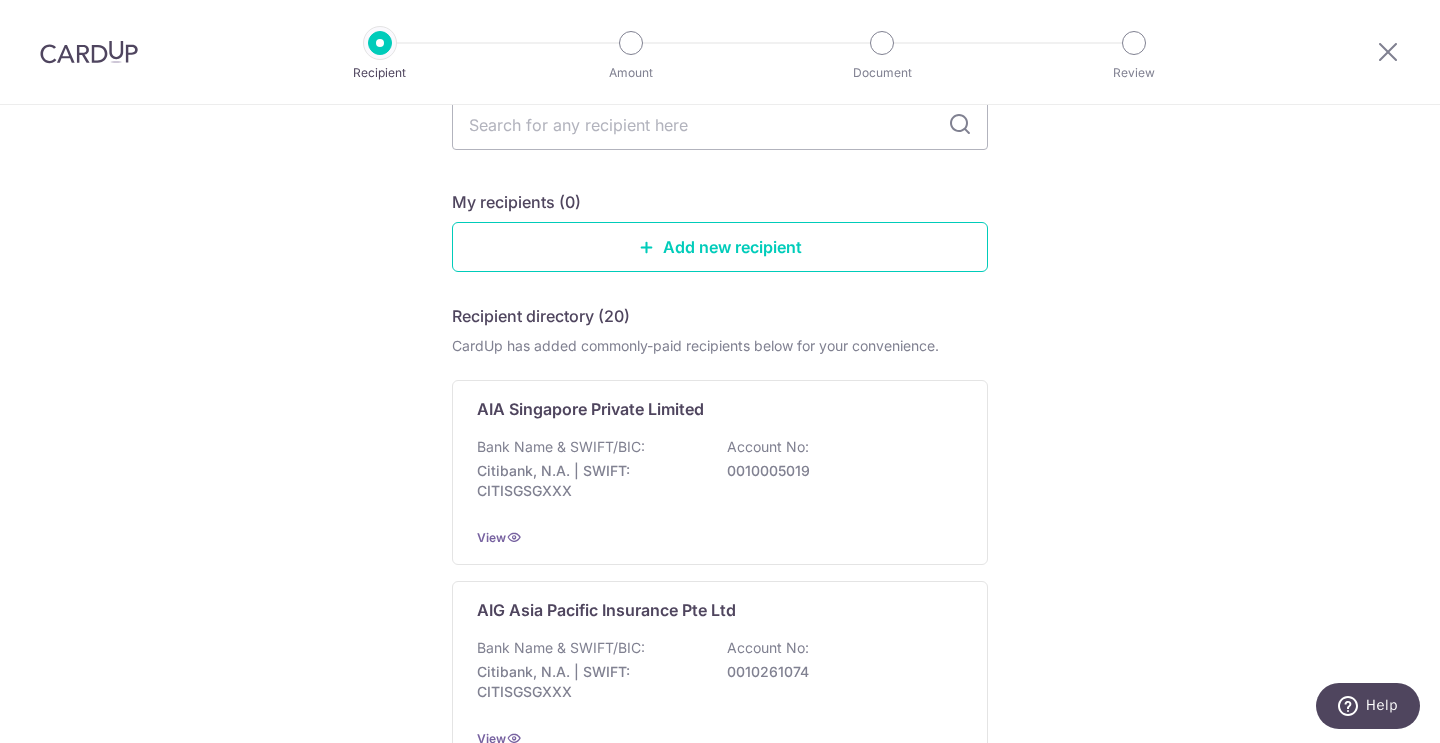 scroll, scrollTop: 150, scrollLeft: 0, axis: vertical 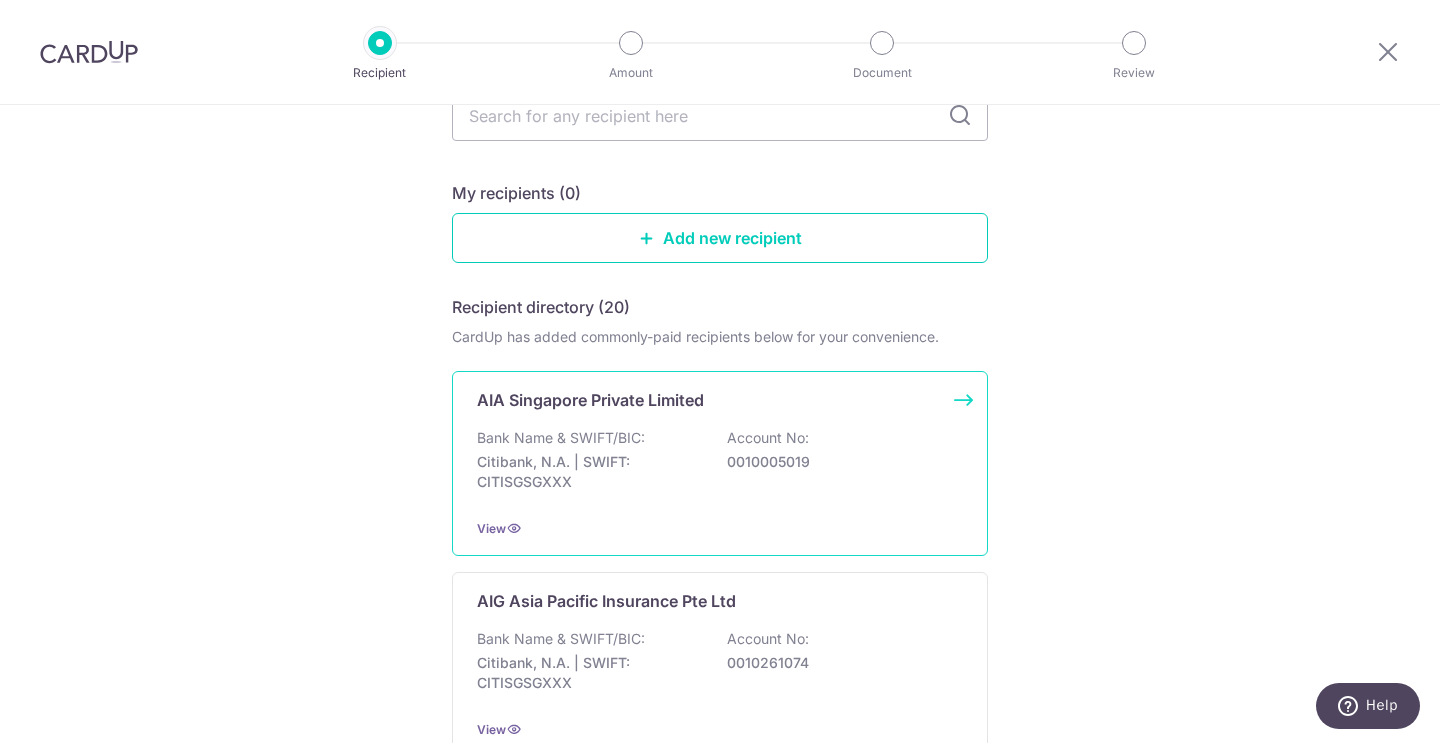 click on "0010005019" at bounding box center (839, 462) 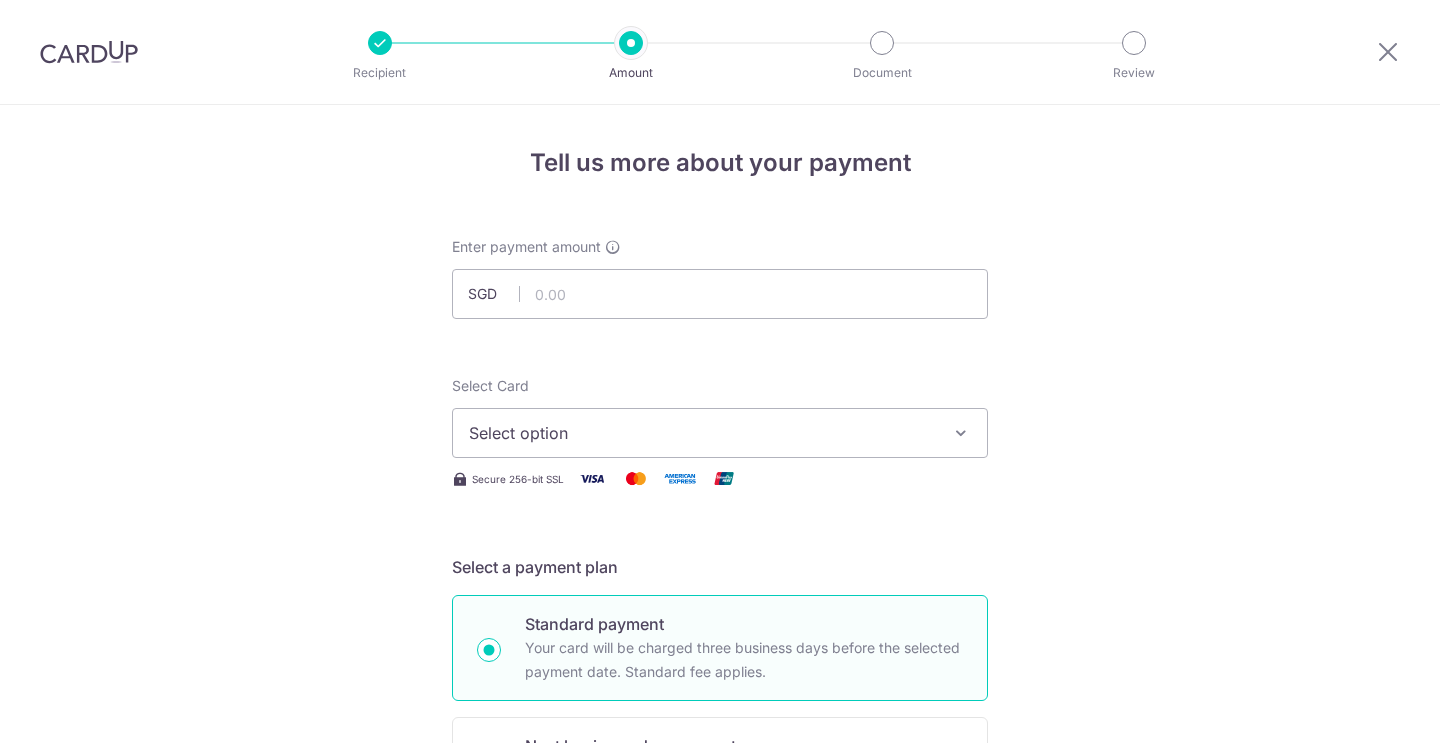 scroll, scrollTop: 0, scrollLeft: 0, axis: both 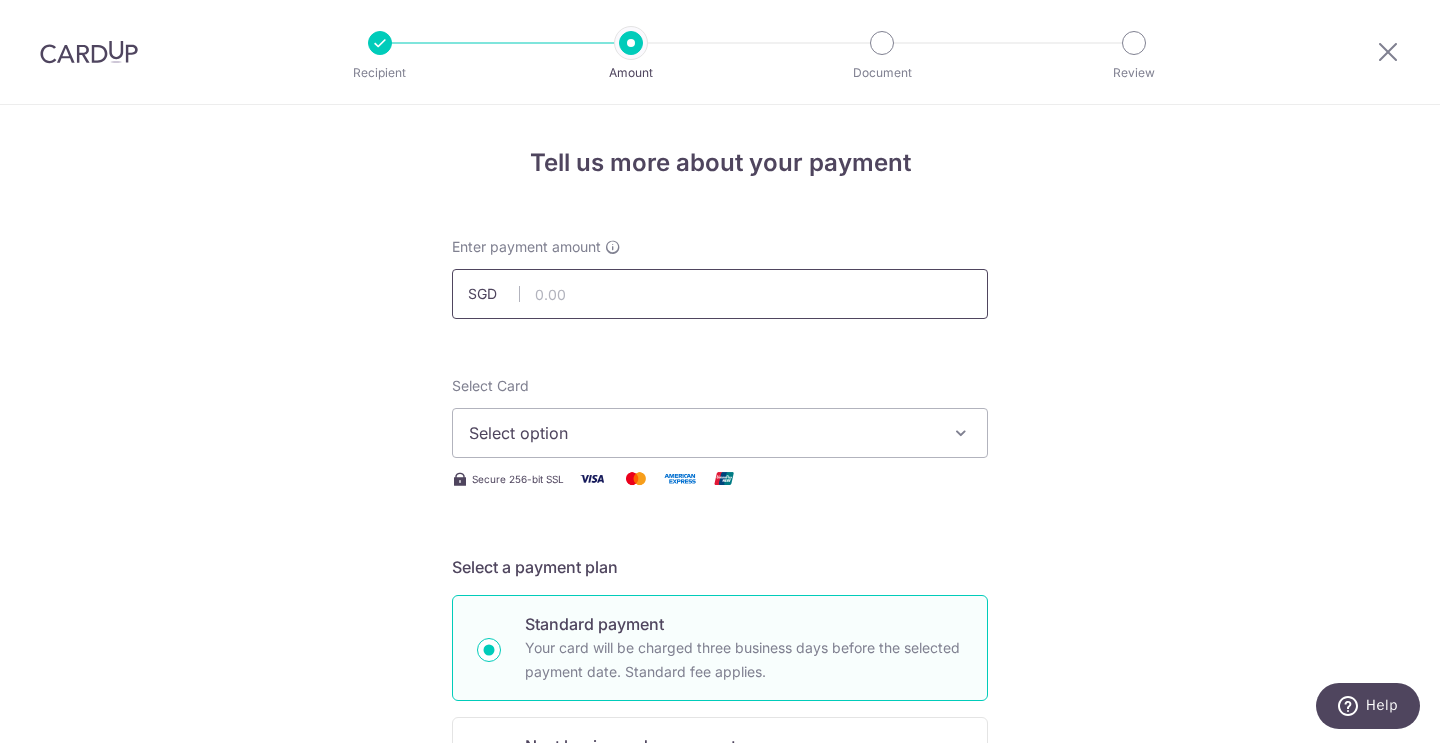 click at bounding box center (720, 294) 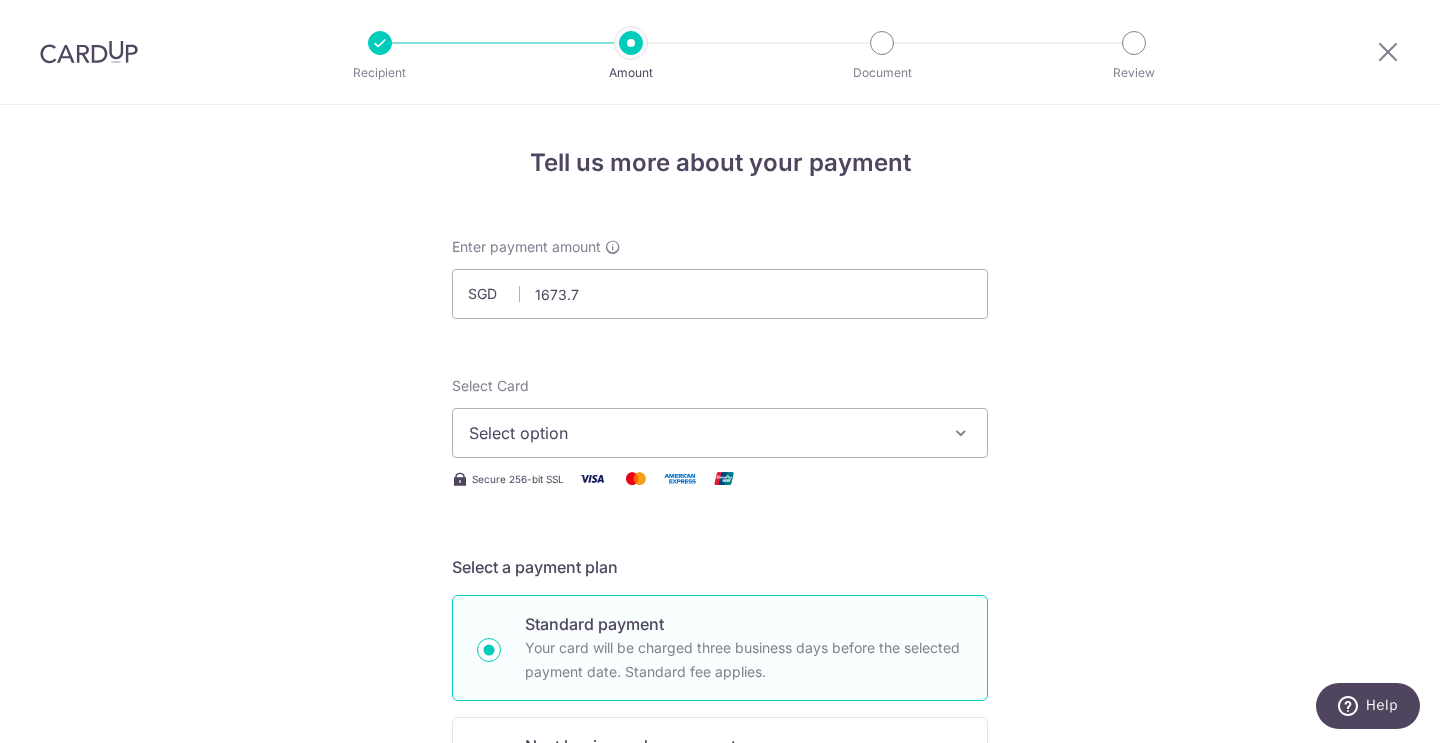 type on "1,673.70" 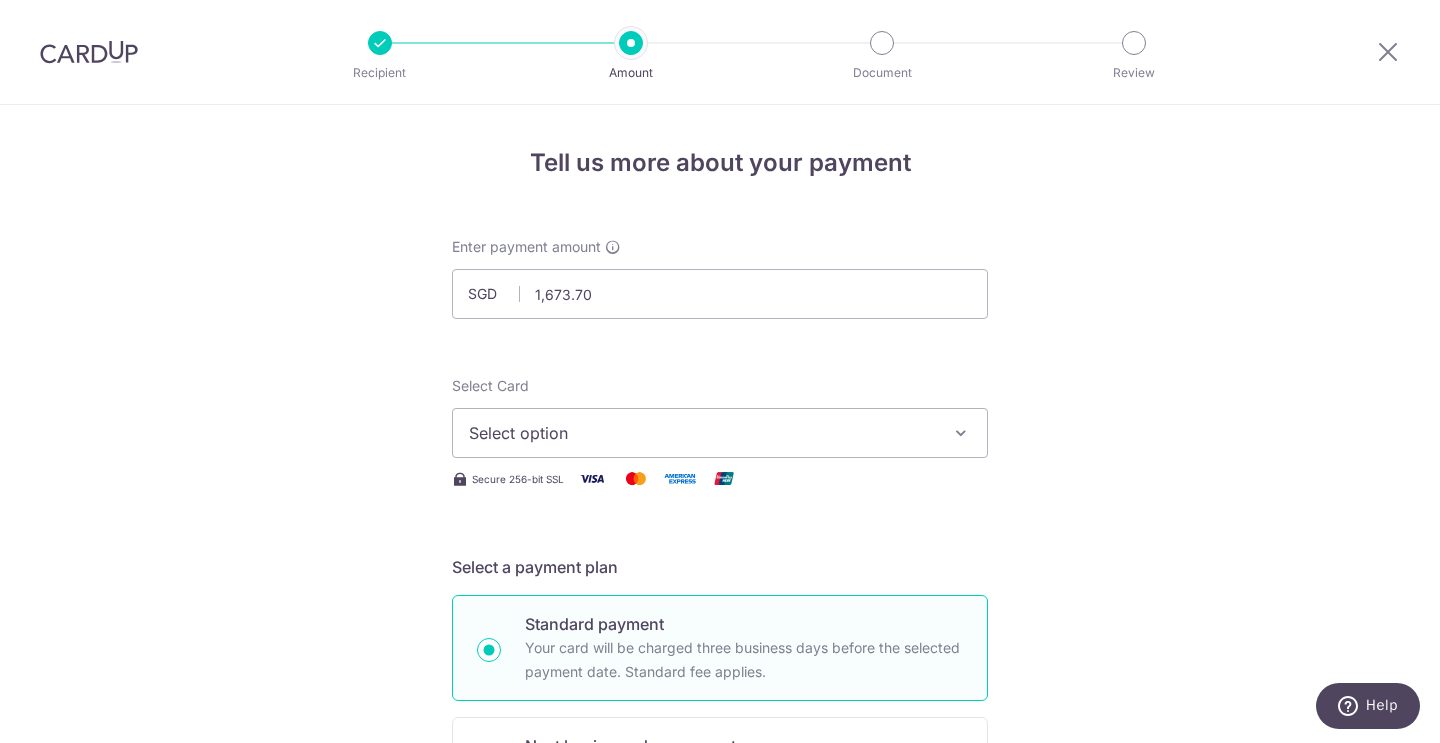 click at bounding box center (961, 433) 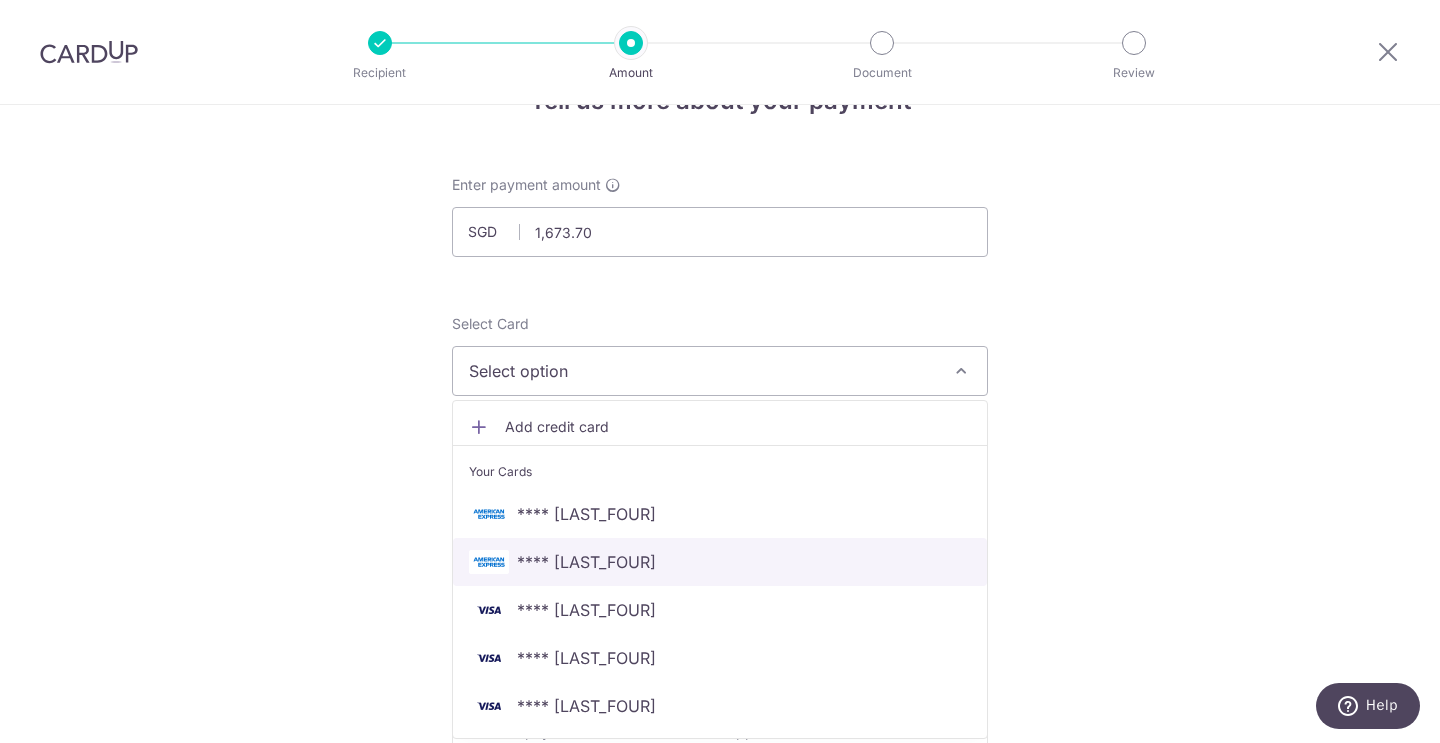 scroll, scrollTop: 66, scrollLeft: 0, axis: vertical 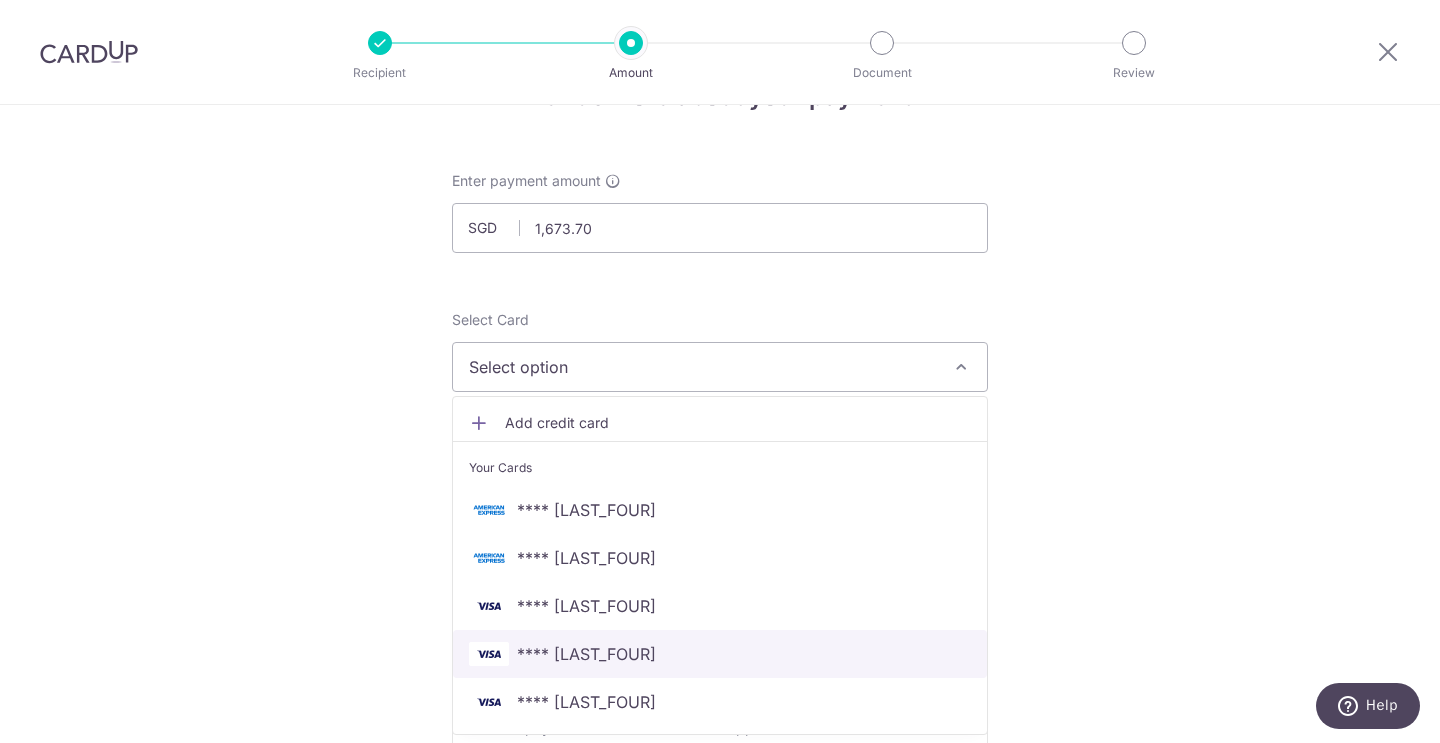 click on "**** [CC]" at bounding box center (720, 654) 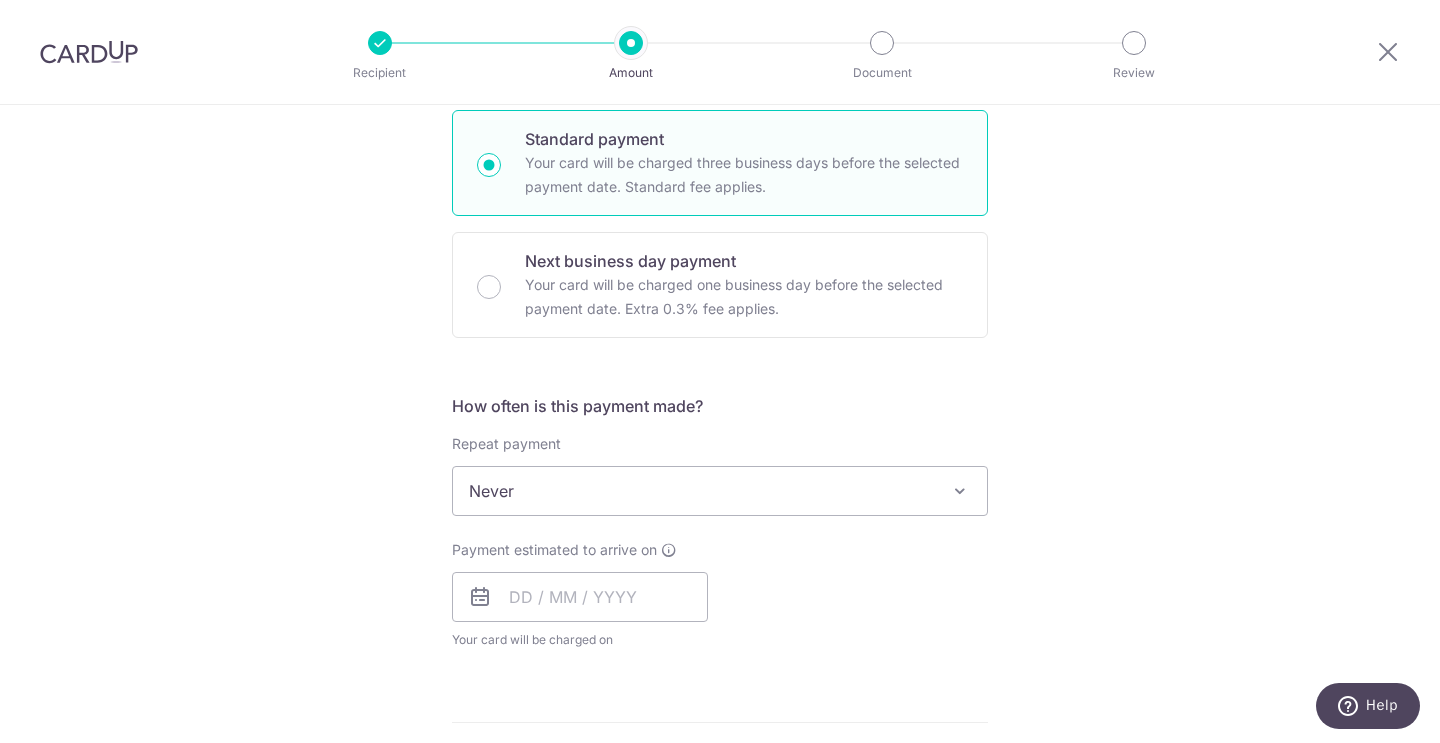scroll, scrollTop: 508, scrollLeft: 0, axis: vertical 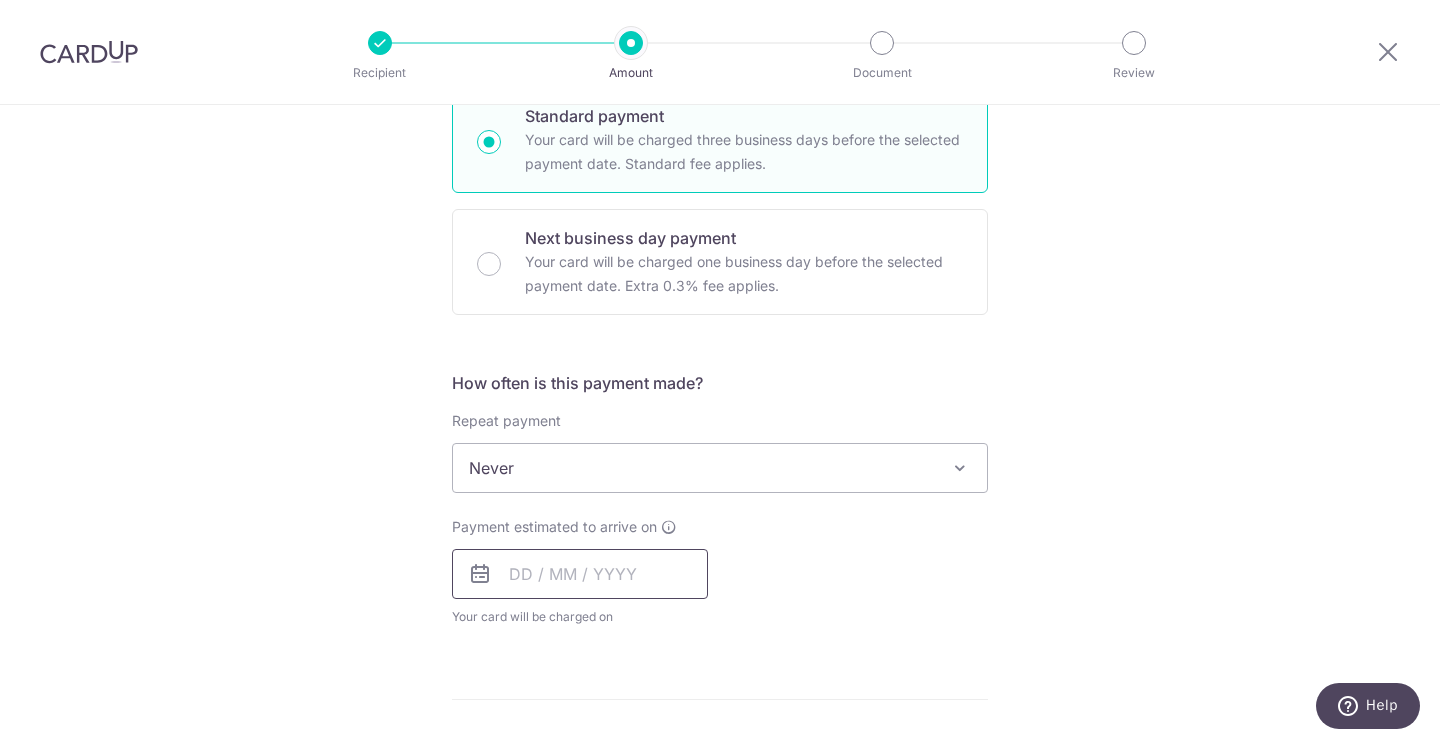 click at bounding box center (580, 574) 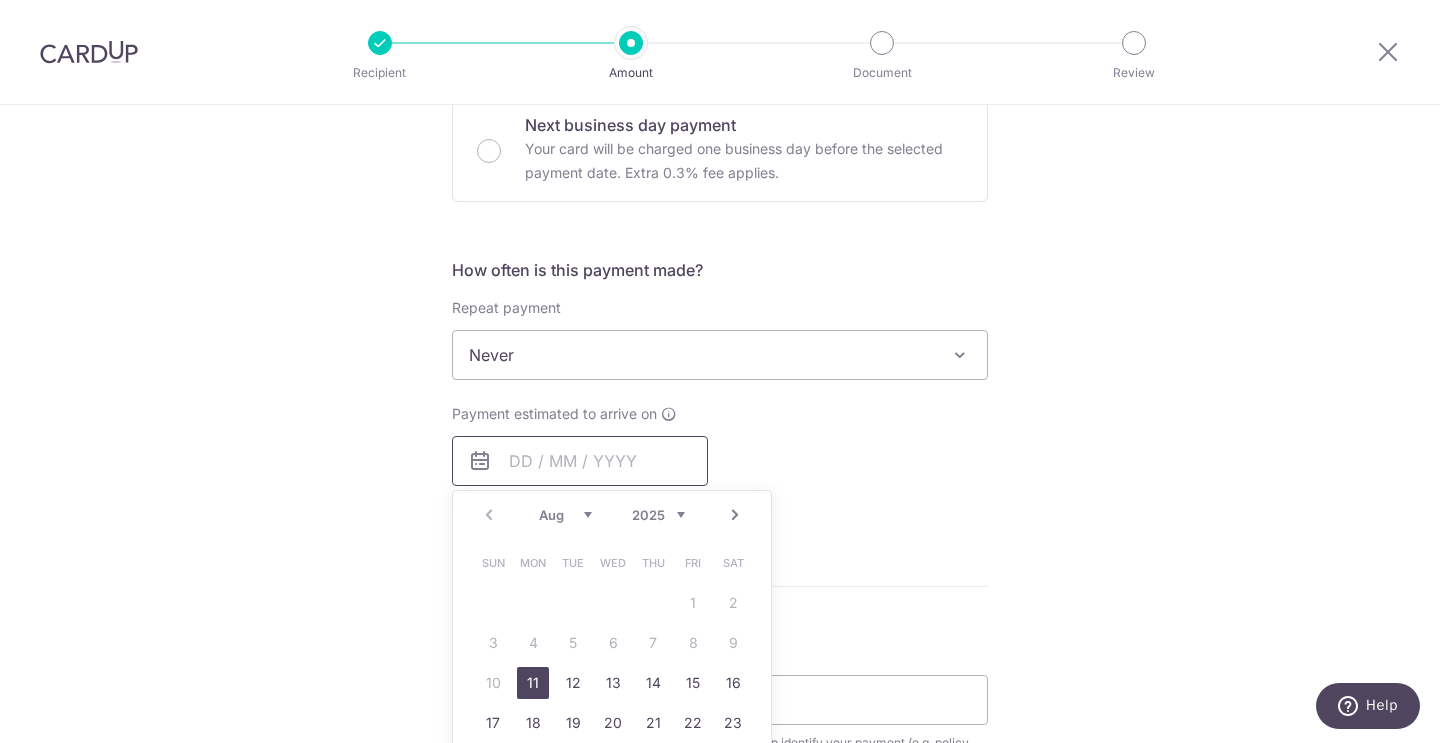 scroll, scrollTop: 628, scrollLeft: 0, axis: vertical 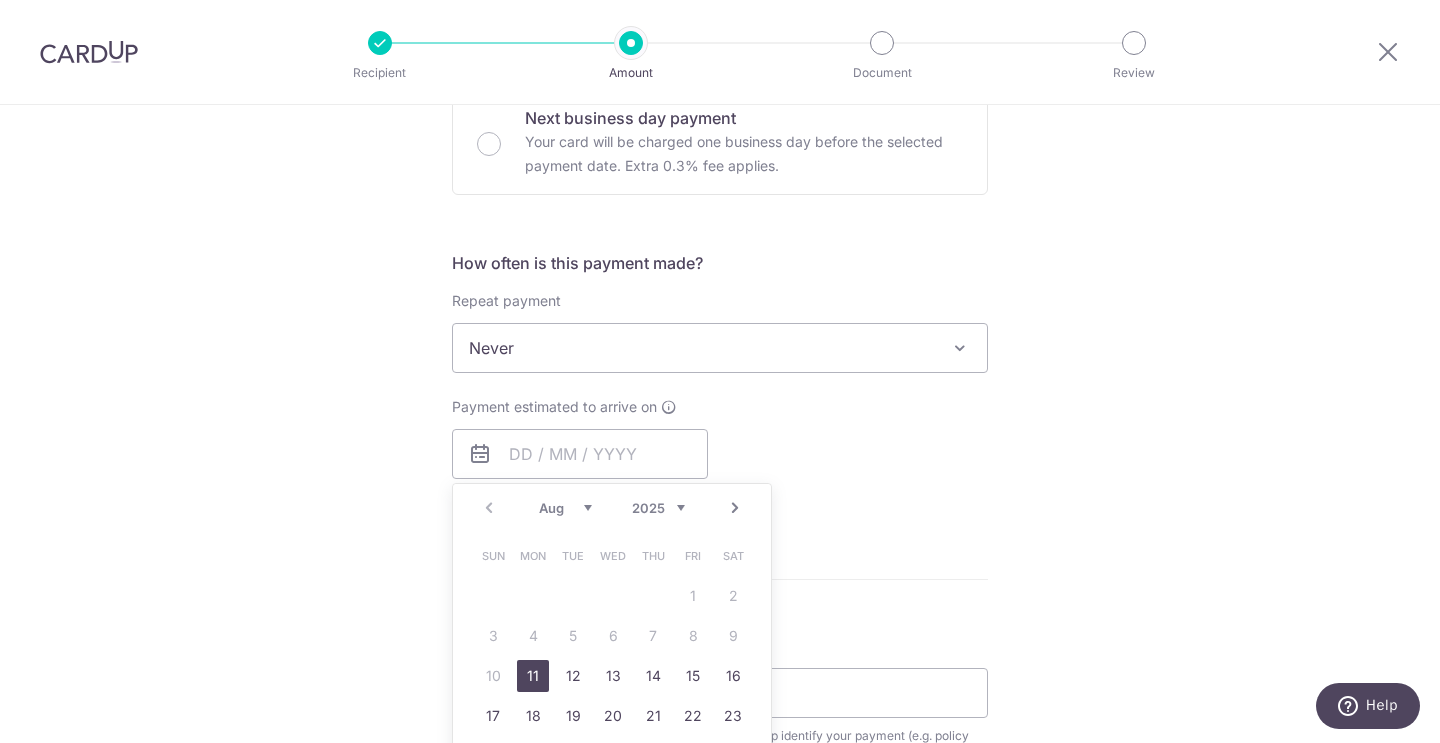 click on "Sun Mon Tue Wed Thu Fri Sat           1 2 3 4 5 6 7 8 9 10 11 12 13 14 15 16 17 18 19 20 21 22 23 24 25 26 27 28 29 30 31" at bounding box center [613, 676] 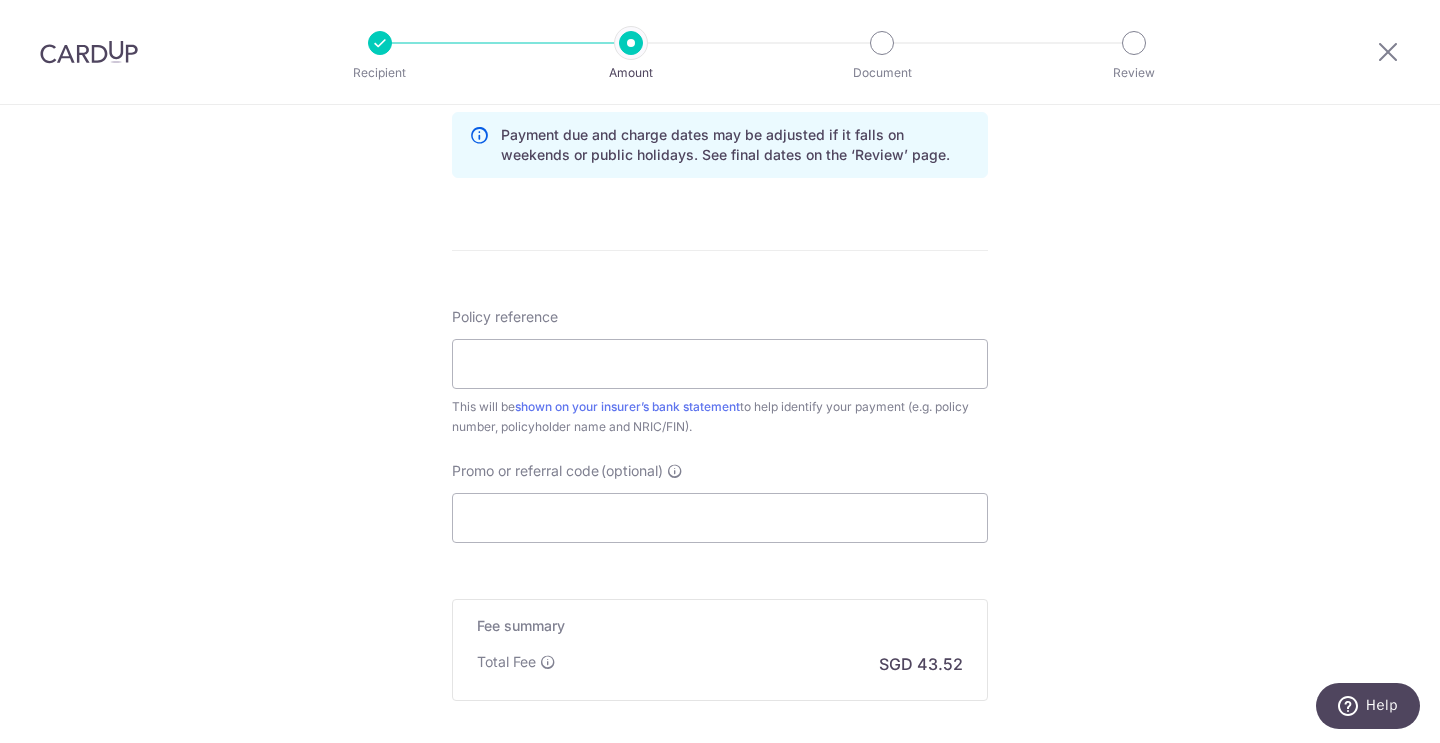 scroll, scrollTop: 1046, scrollLeft: 0, axis: vertical 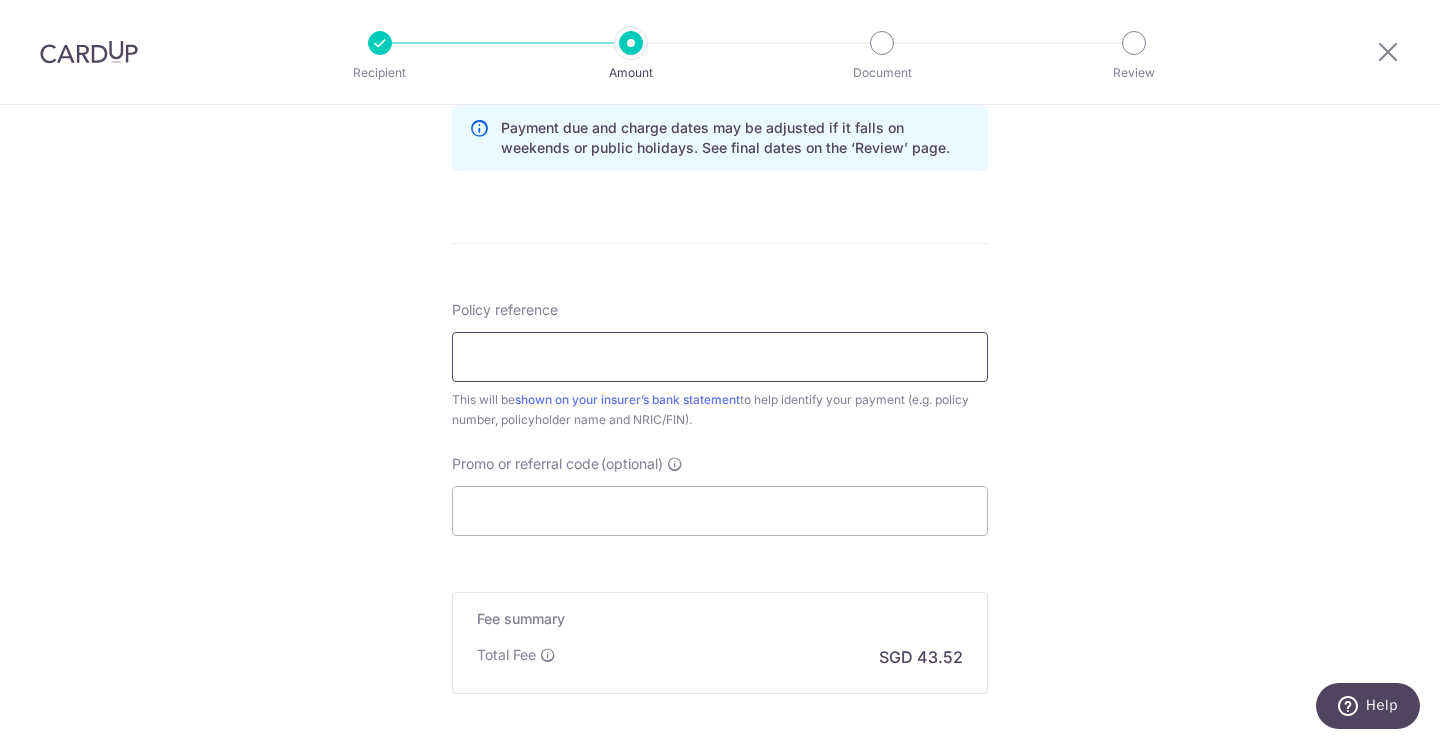 click on "Policy reference" at bounding box center (720, 357) 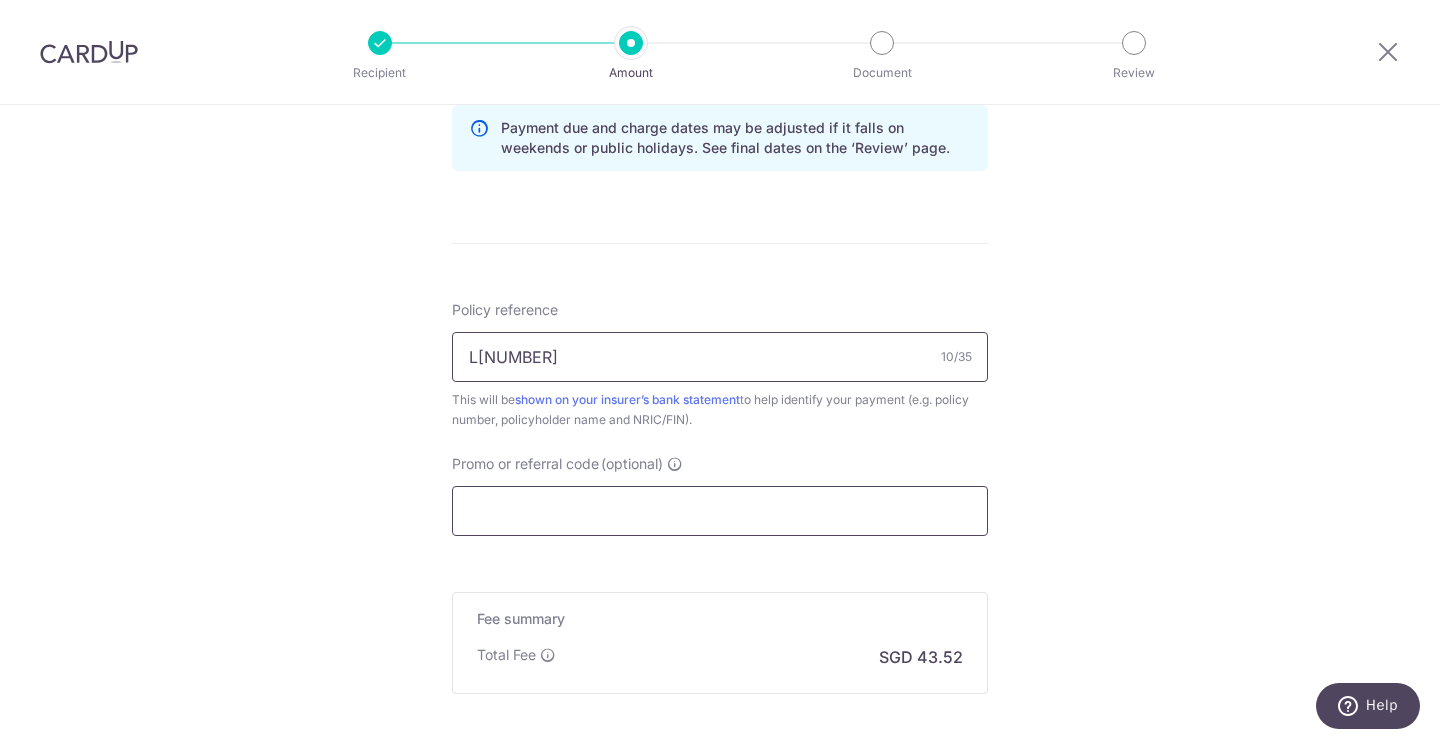 type on "L535652570" 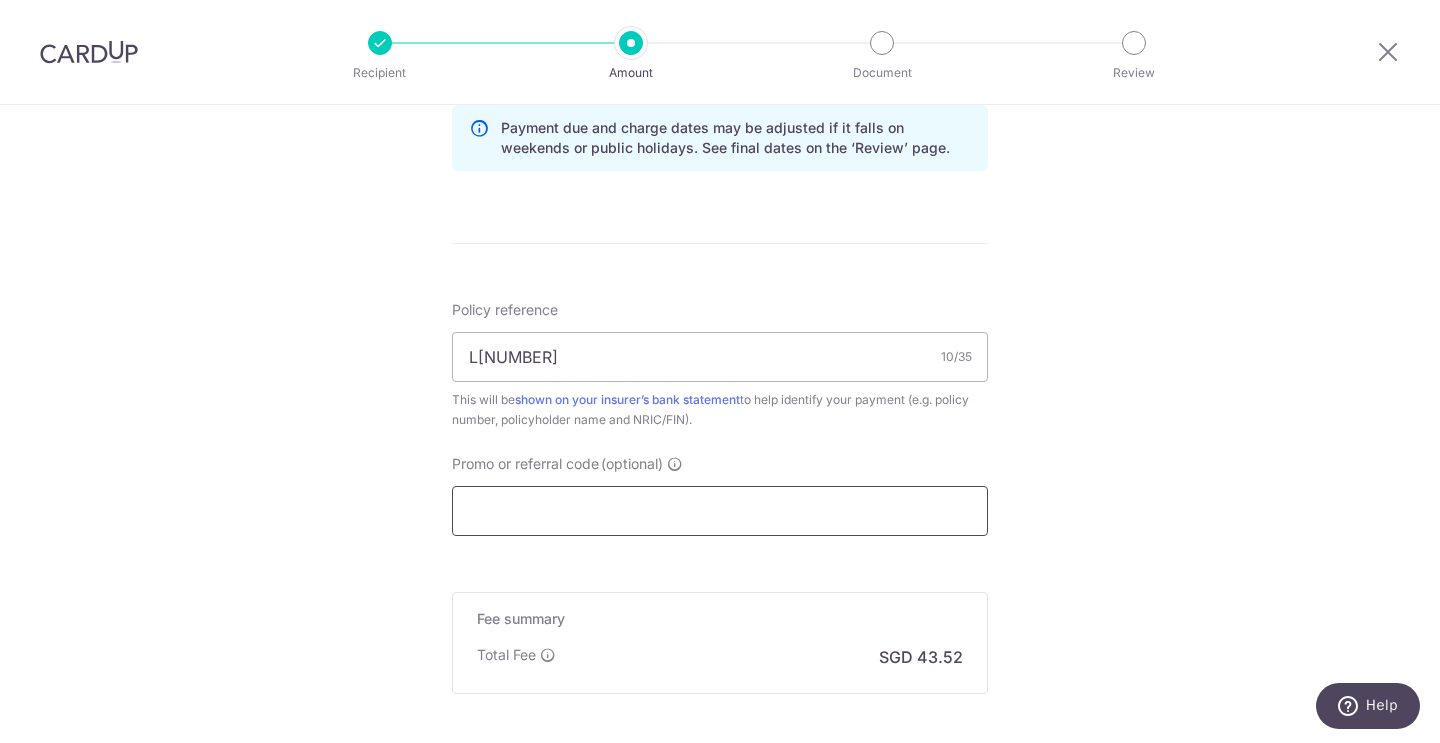 click on "Promo or referral code
(optional)" at bounding box center [720, 511] 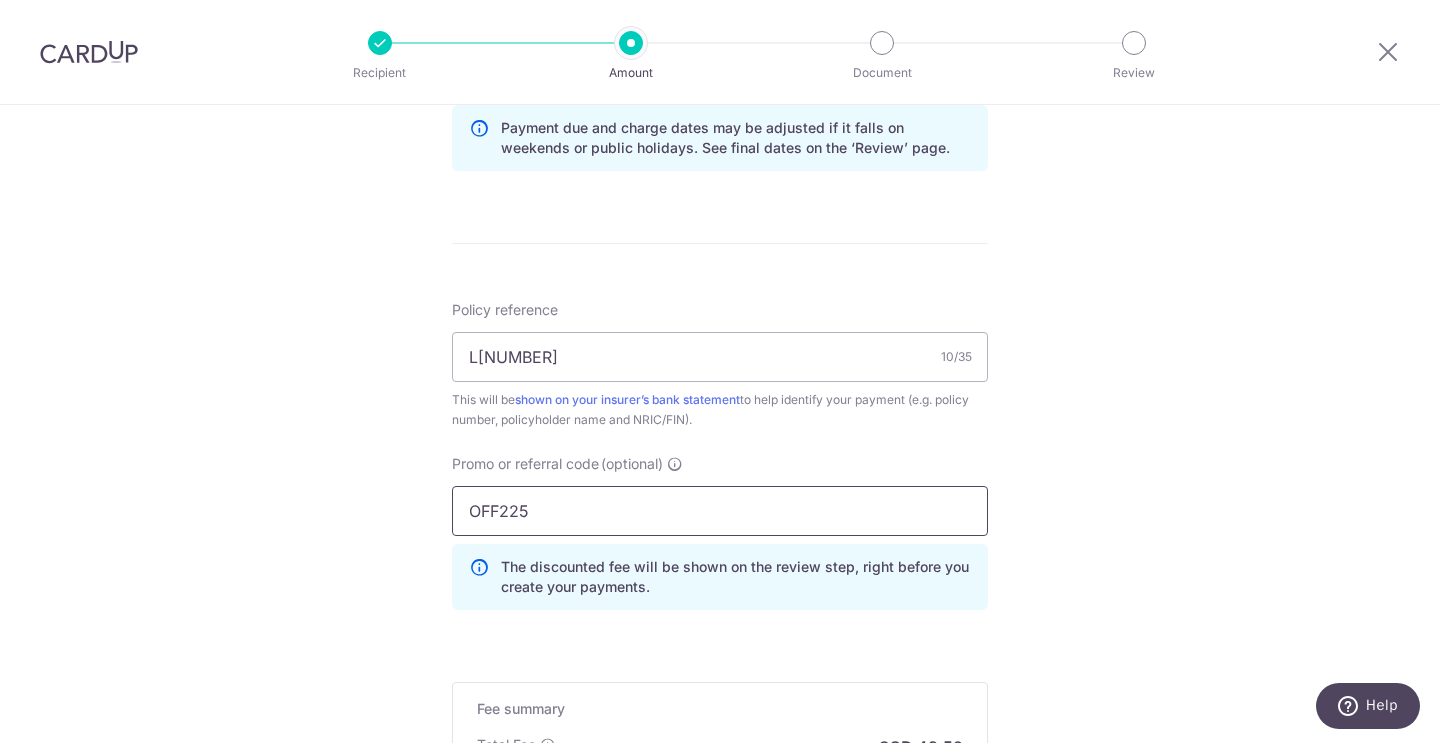 type on "OFF225" 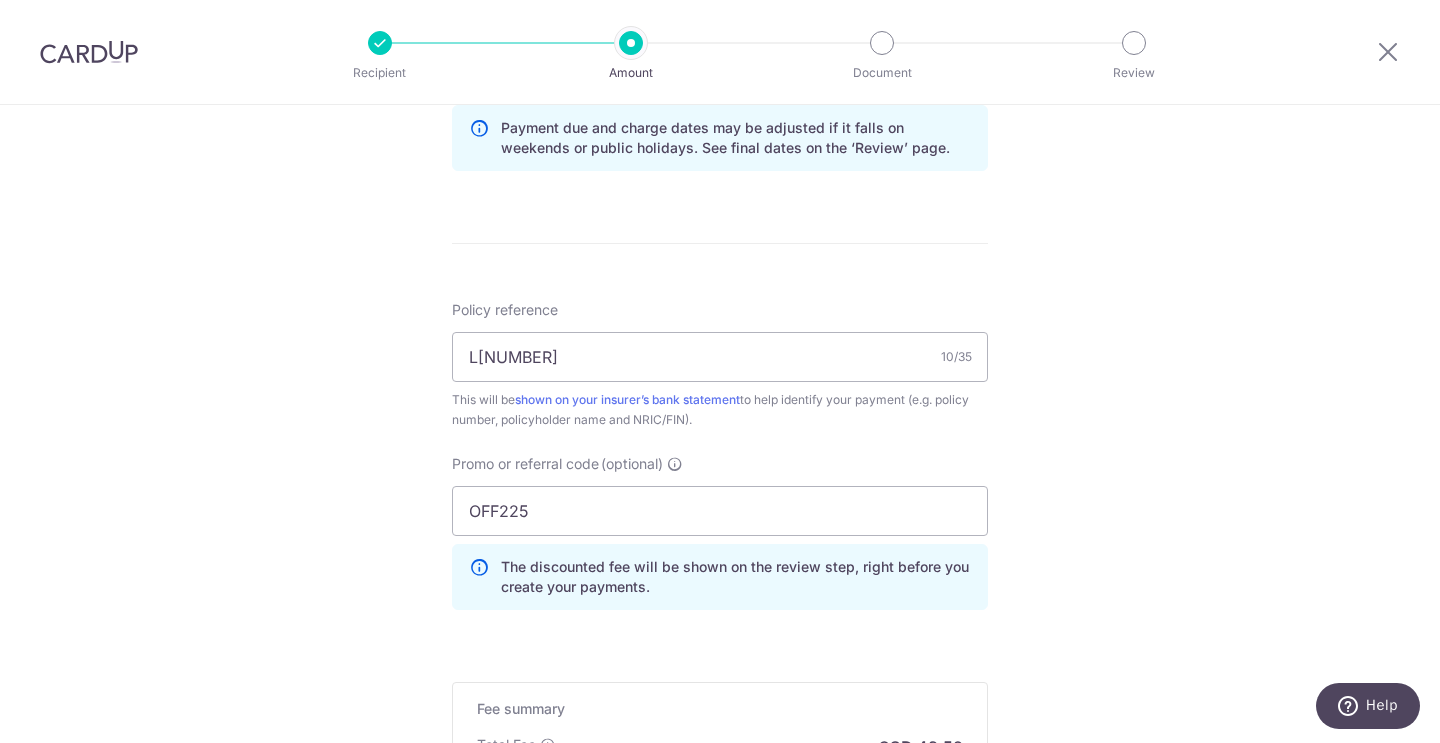 click on "Tell us more about your payment
Enter payment amount
SGD
1,673.70
1673.70
Select Card
**** 4457
Add credit card
Your Cards
**** 3206
**** 7528
**** 4099
**** 4457
**** 2383
Secure 256-bit SSL
Text
New card details" at bounding box center (720, 49) 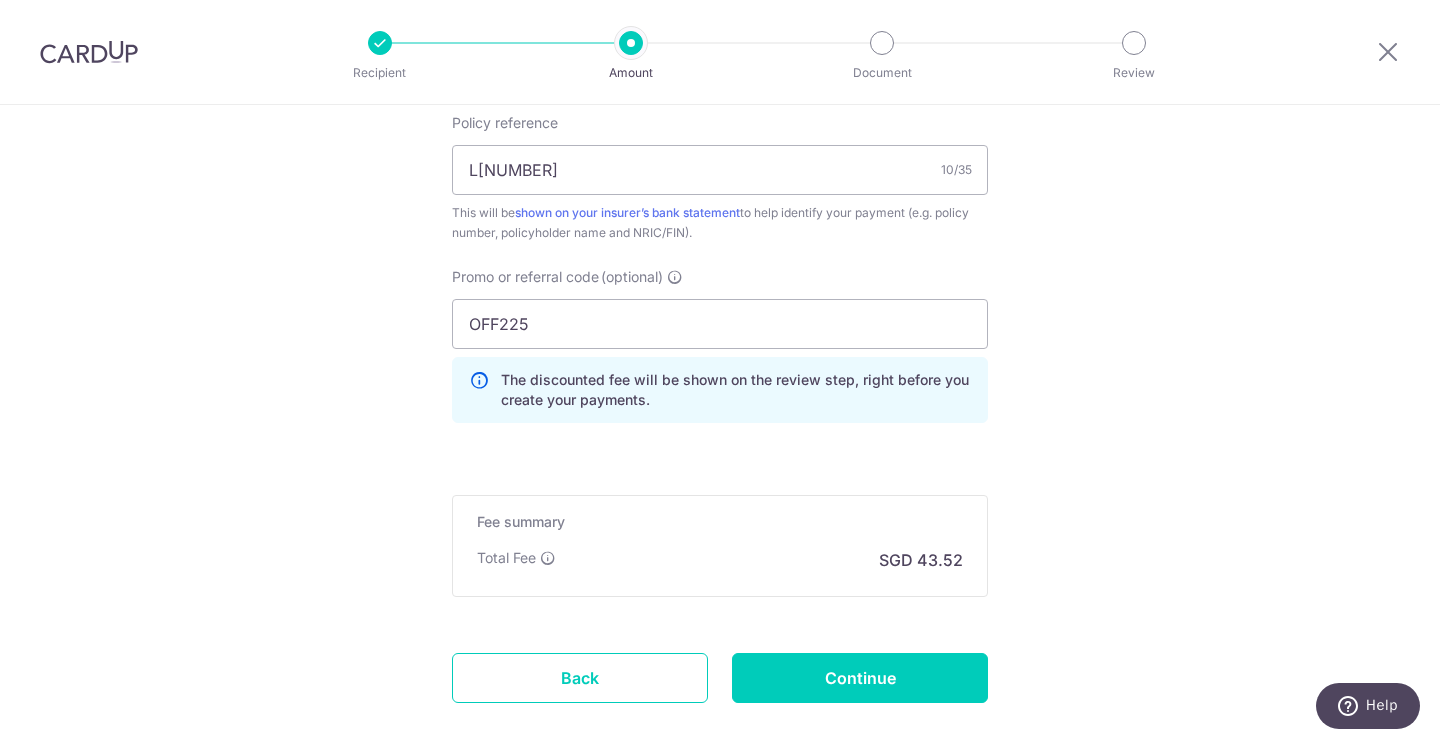scroll, scrollTop: 1250, scrollLeft: 0, axis: vertical 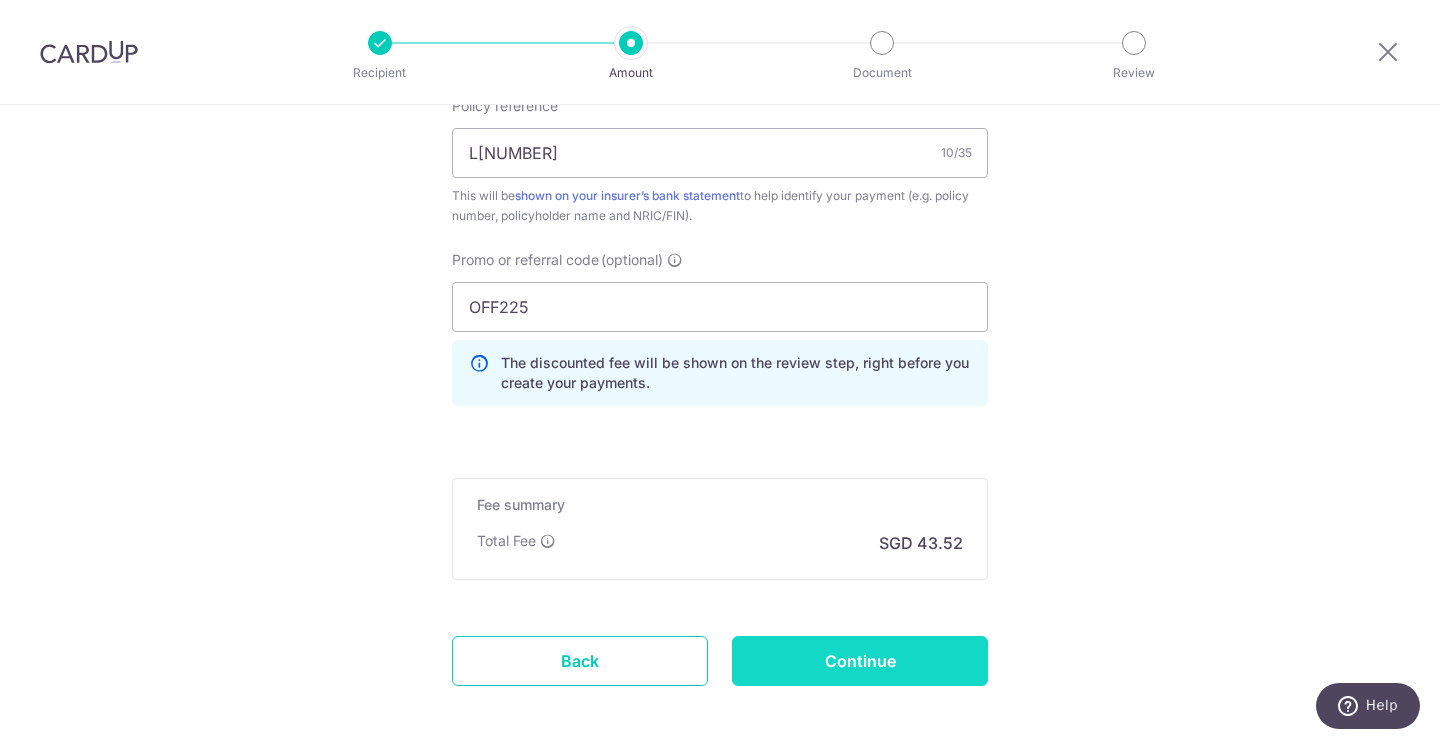 click on "Continue" at bounding box center [860, 661] 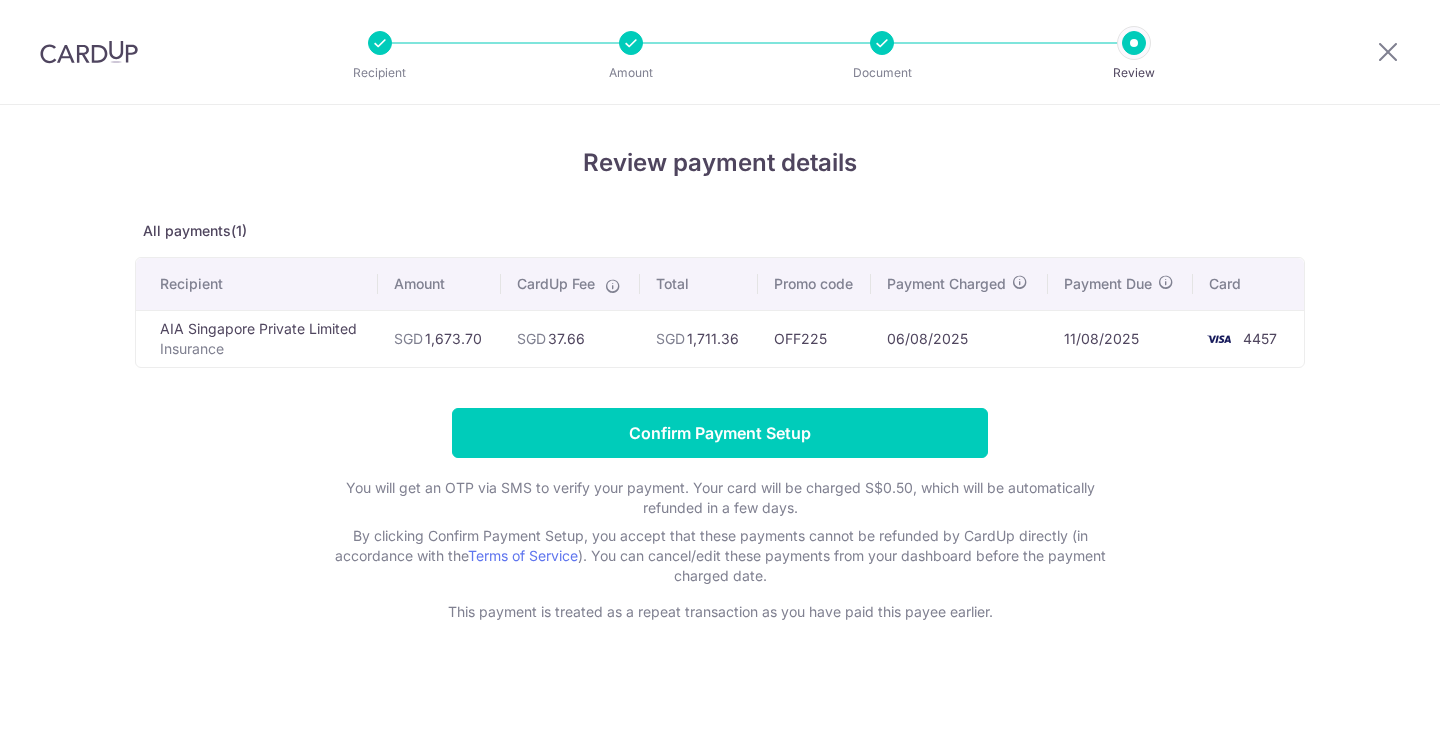 scroll, scrollTop: 0, scrollLeft: 0, axis: both 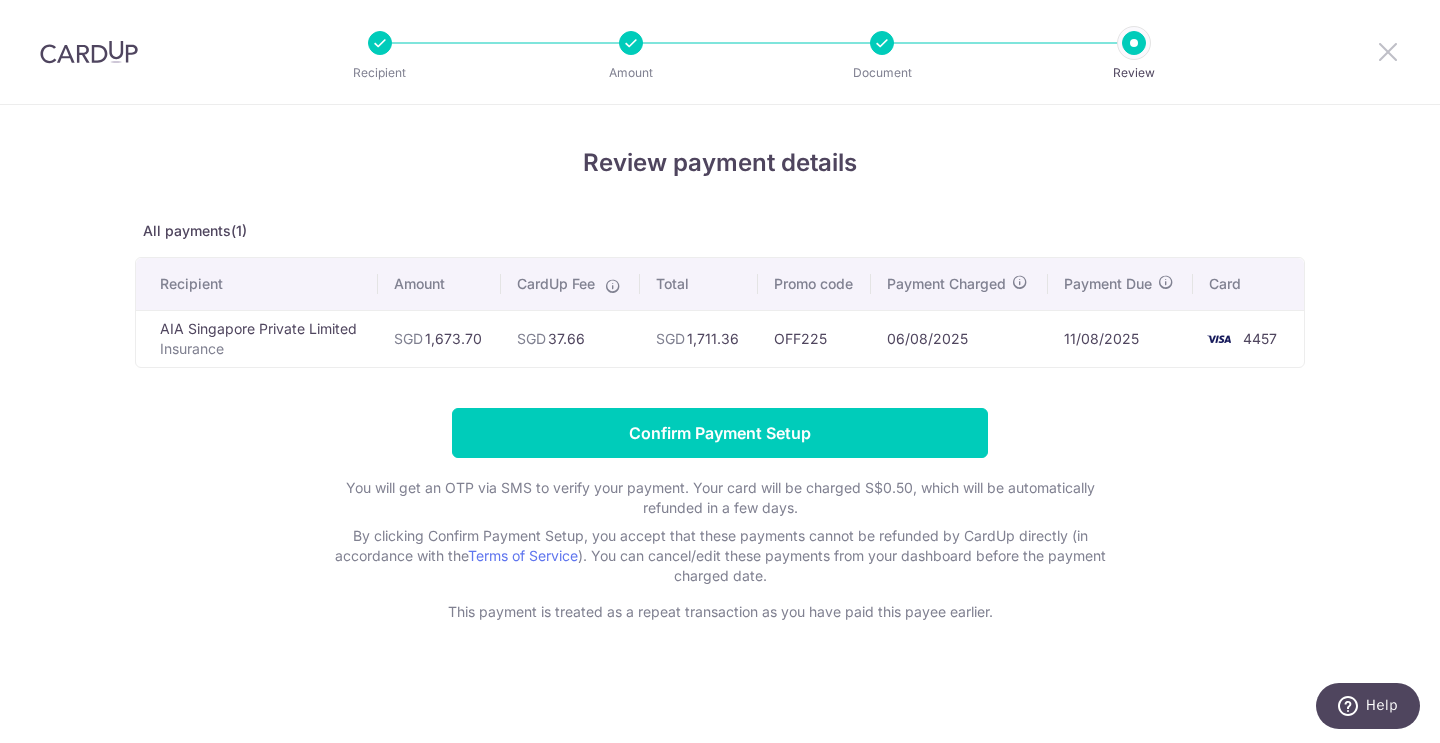 click at bounding box center [1388, 51] 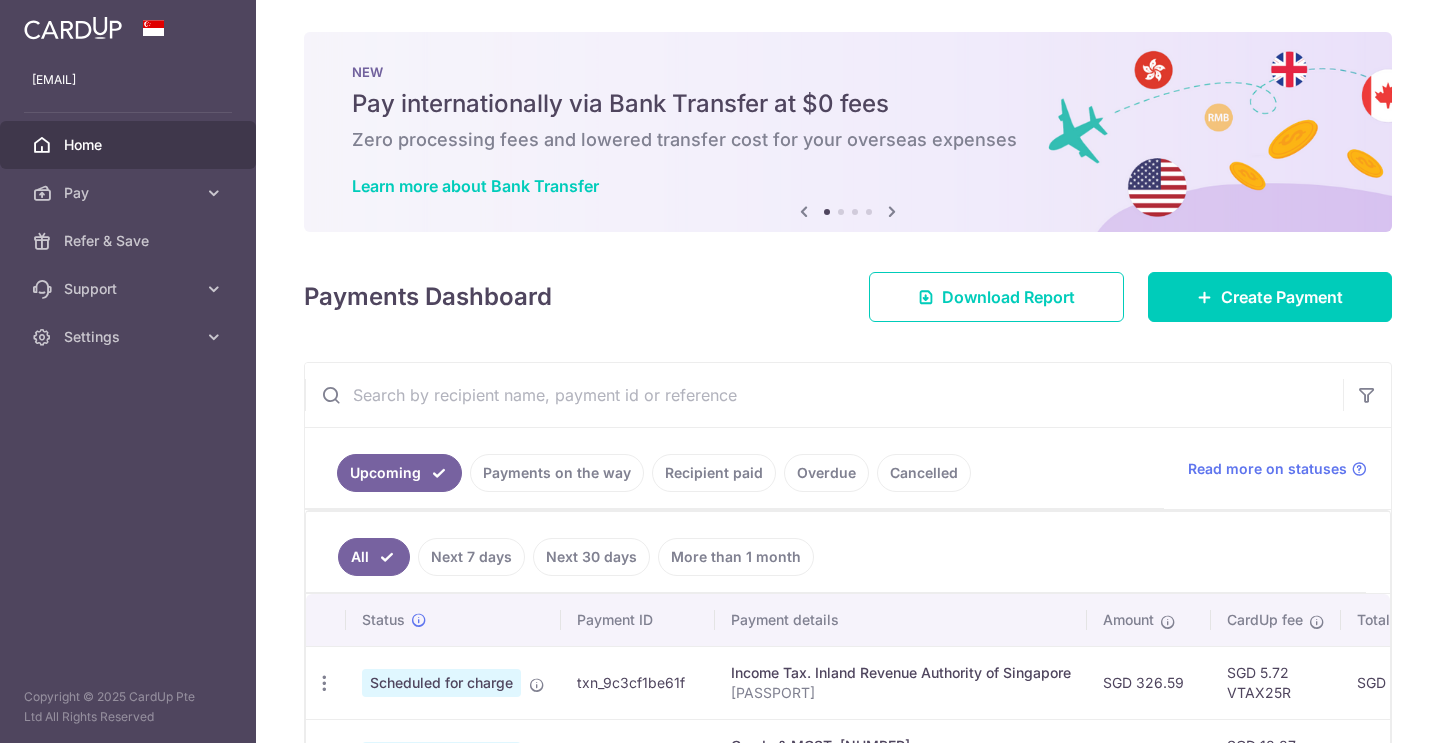 click on "×
Pause Schedule
Pause all future payments in this series
Pause just this one payment
By clicking below, you confirm you are pausing this payment to   on  . Payments can be unpaused at anytime prior to payment taken date.
Confirm
Cancel Schedule
Cancel all future payments in this series
Cancel just this one payment
Confirm
Approve Payment
Recipient Bank Details" at bounding box center [848, 371] 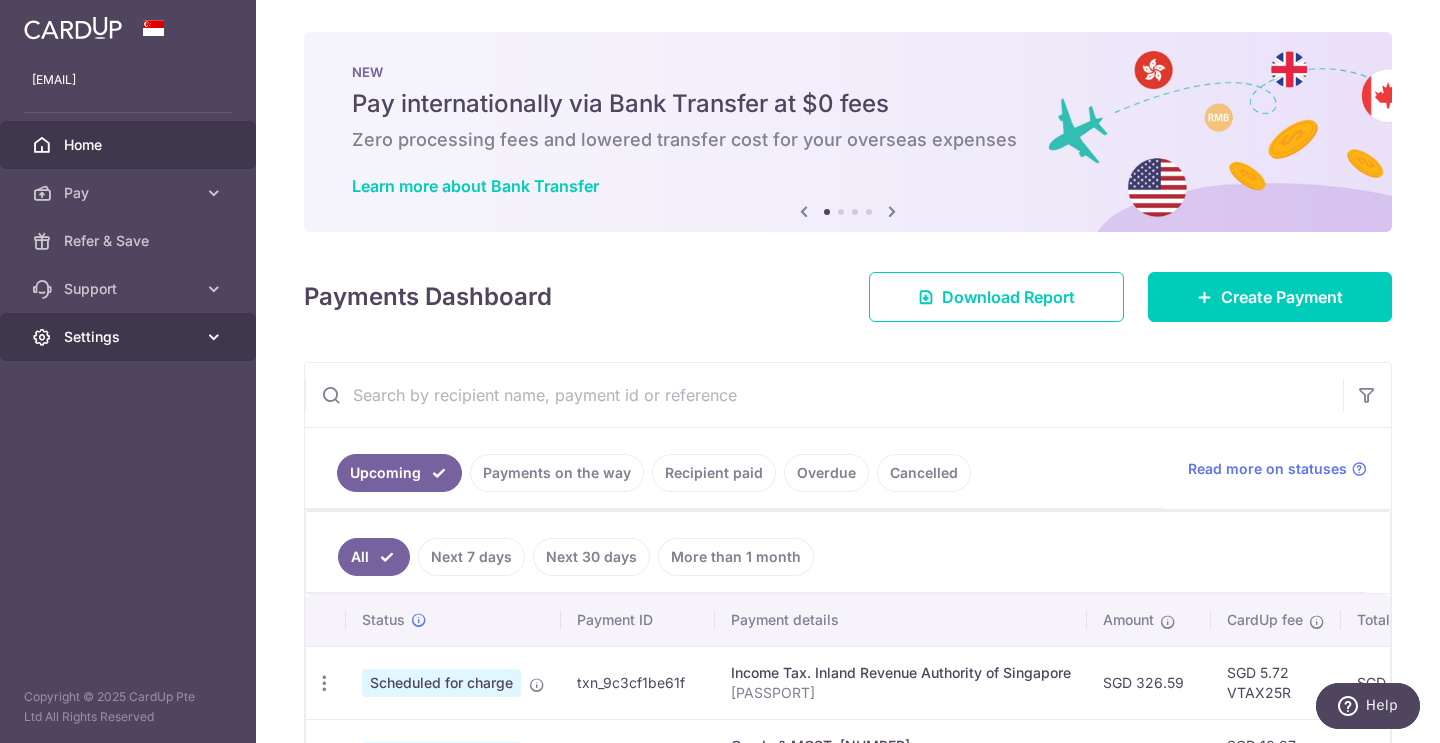 click at bounding box center (214, 337) 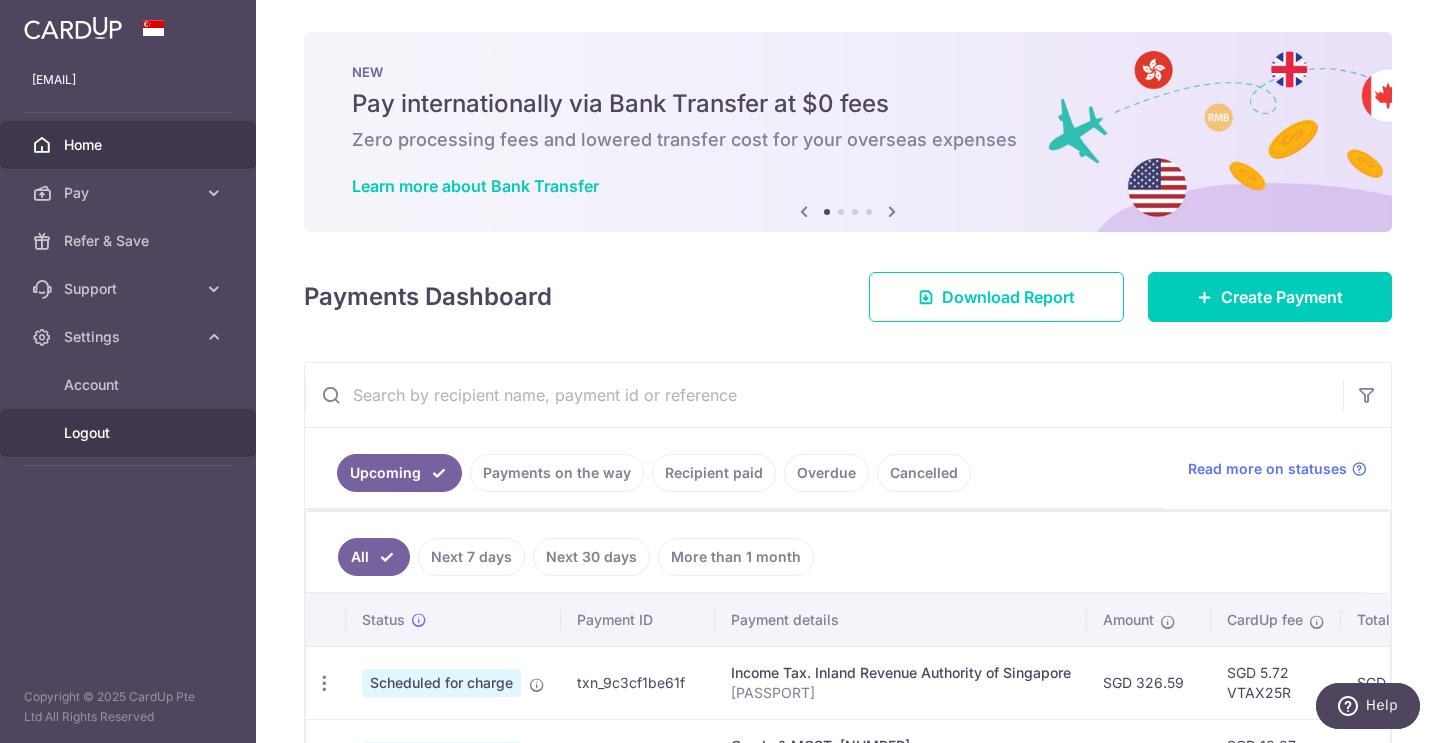 click on "Logout" at bounding box center (130, 433) 